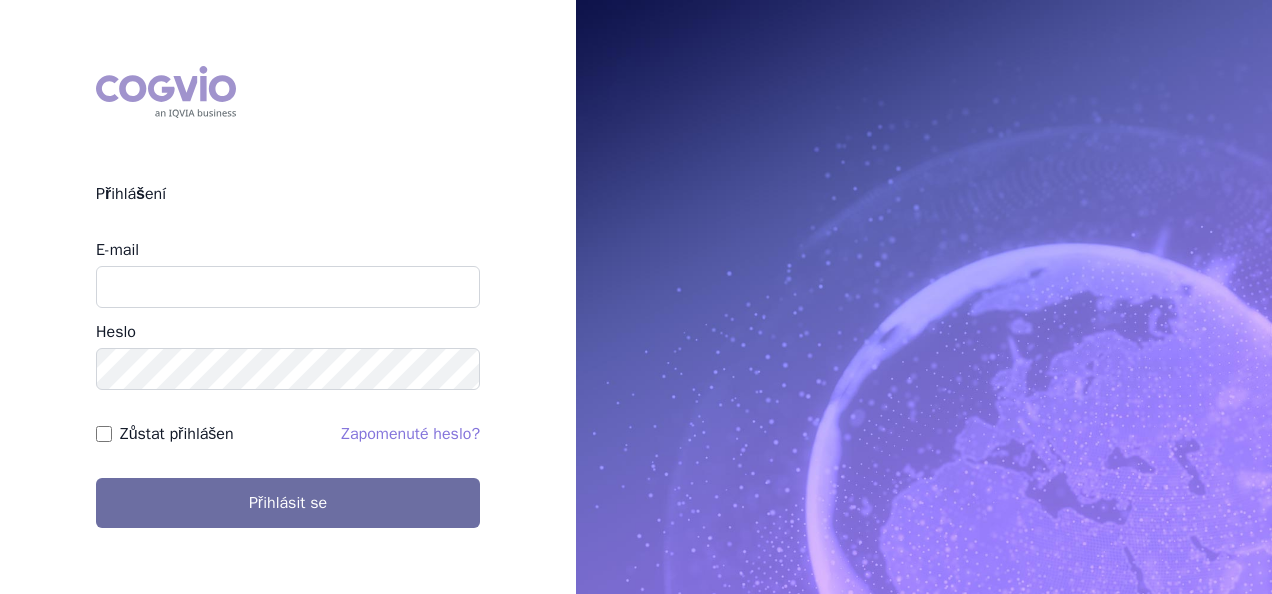 scroll, scrollTop: 0, scrollLeft: 0, axis: both 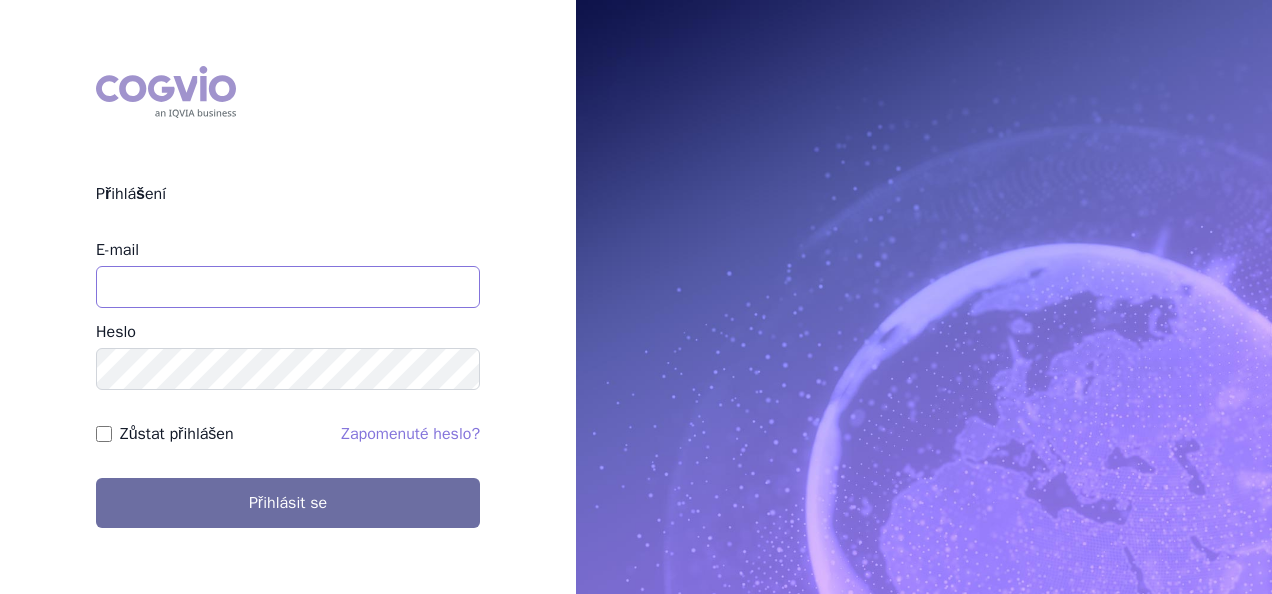 click on "E-mail" at bounding box center [288, 287] 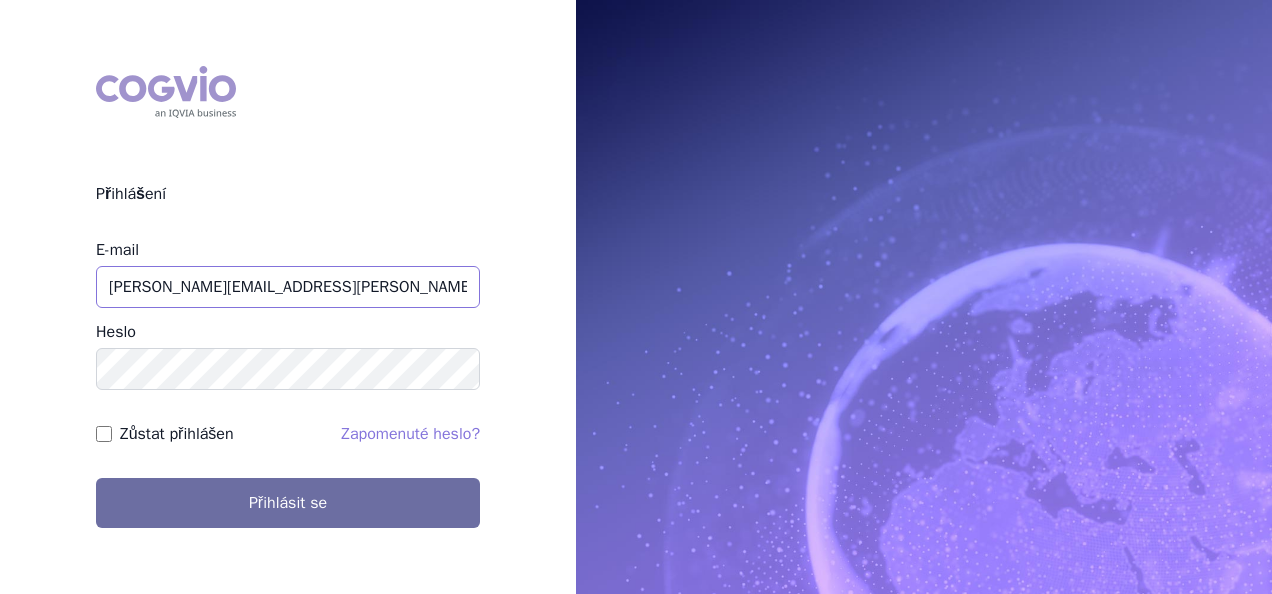 type on "martin.sekan@novartis.com" 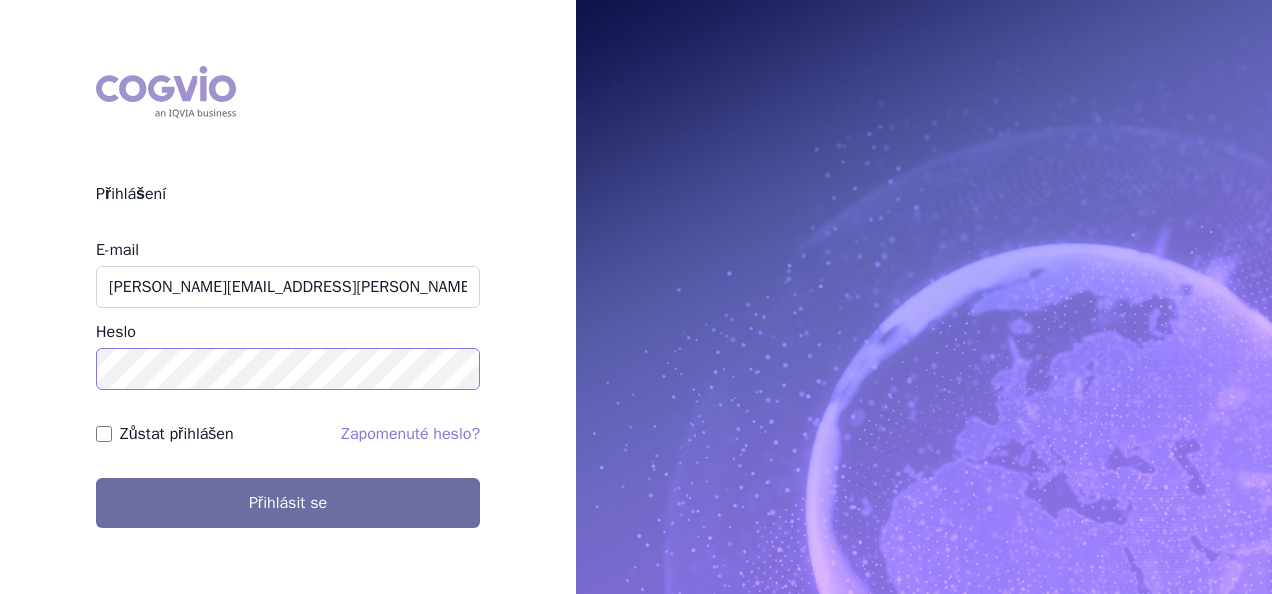 click on "Přihlásit se" at bounding box center (288, 503) 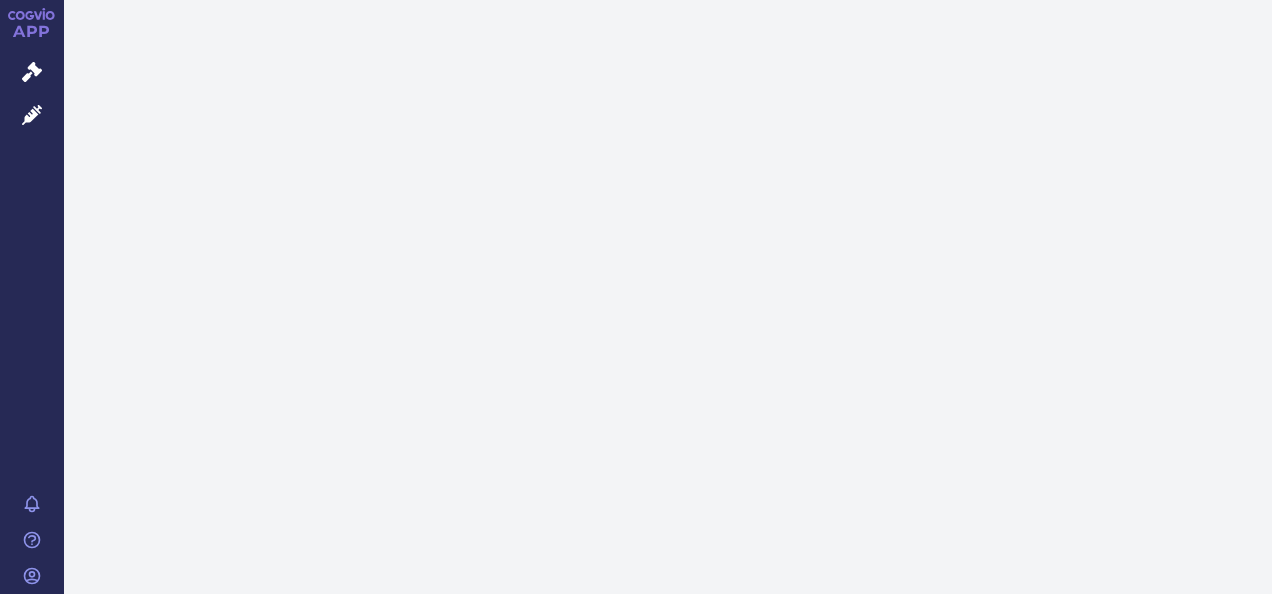 scroll, scrollTop: 0, scrollLeft: 0, axis: both 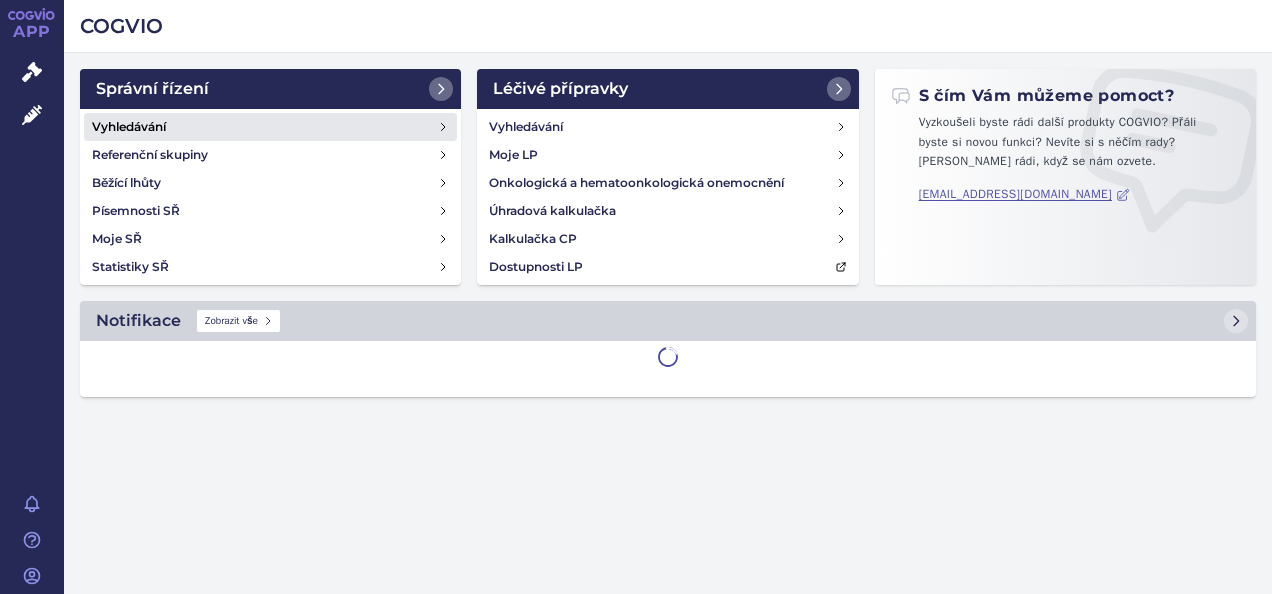 click on "Vyhledávání" at bounding box center (270, 127) 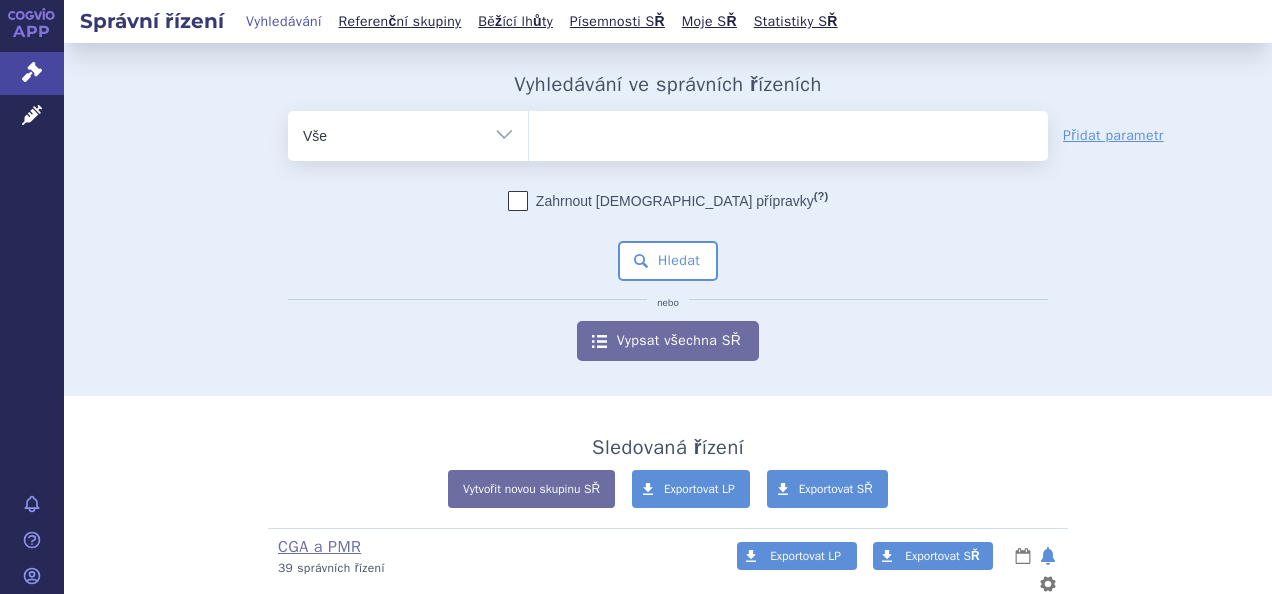 scroll, scrollTop: 0, scrollLeft: 0, axis: both 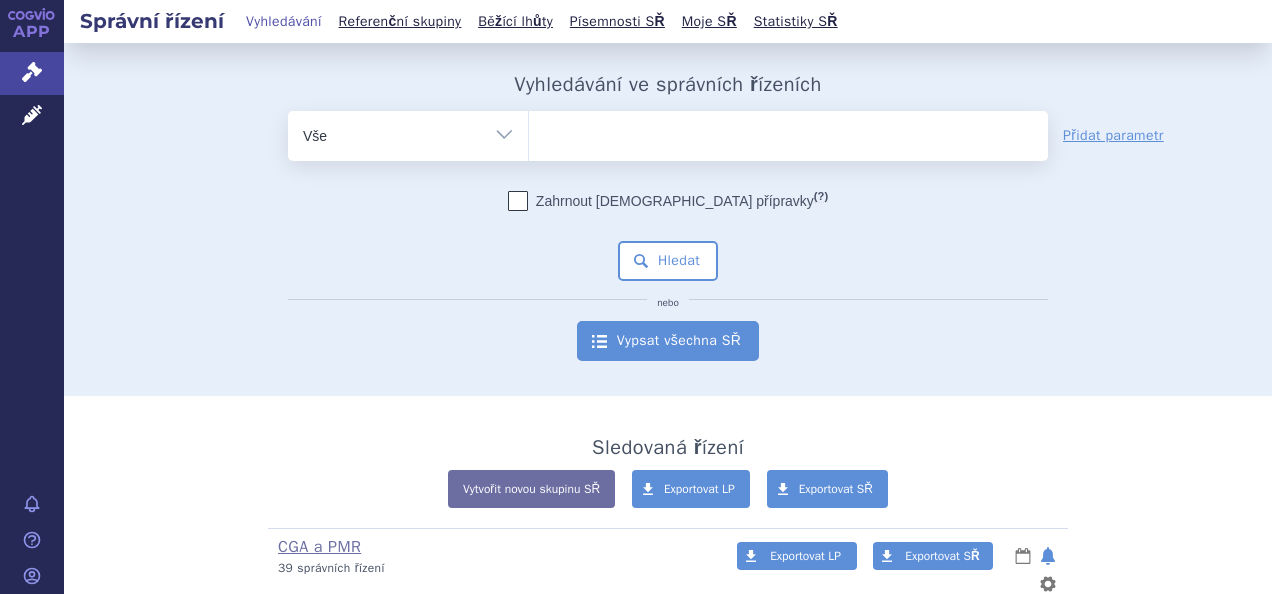 click on "Vypsat všechna SŘ" at bounding box center [668, 341] 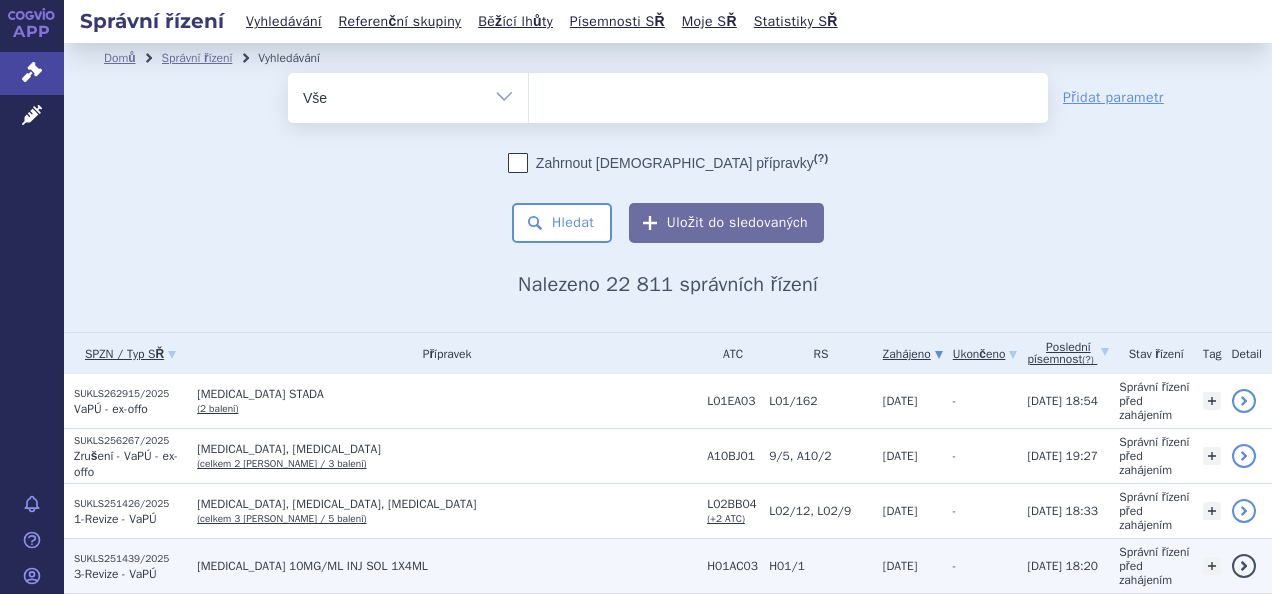 scroll, scrollTop: 0, scrollLeft: 0, axis: both 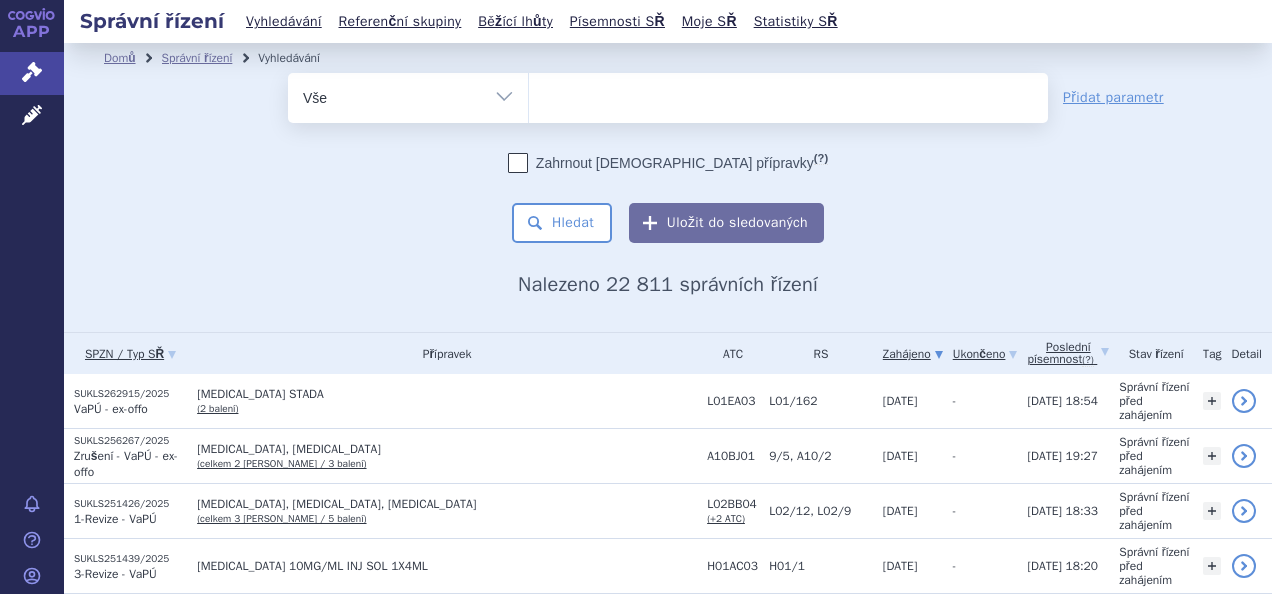 click at bounding box center (788, 98) 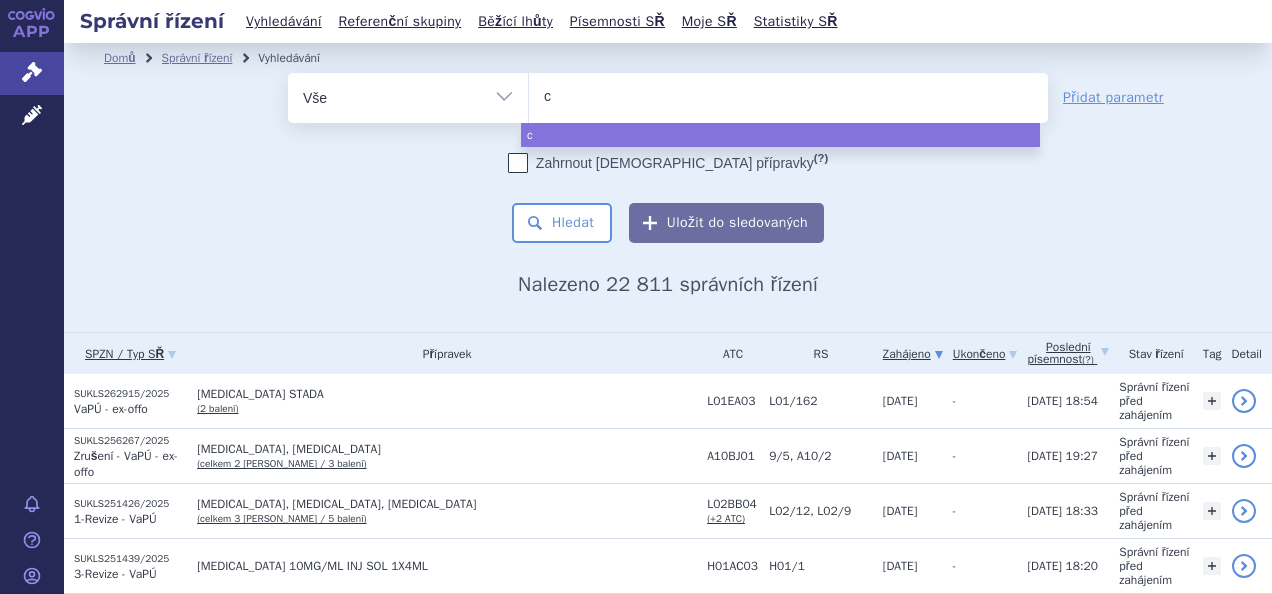 type on "co" 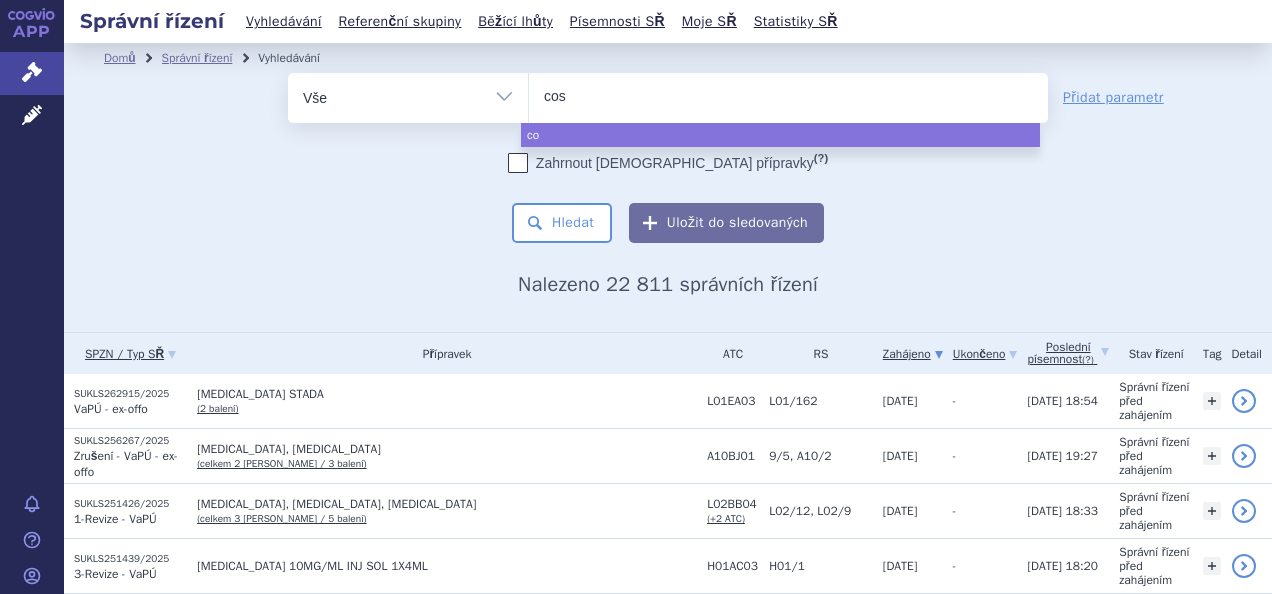 type on "cose" 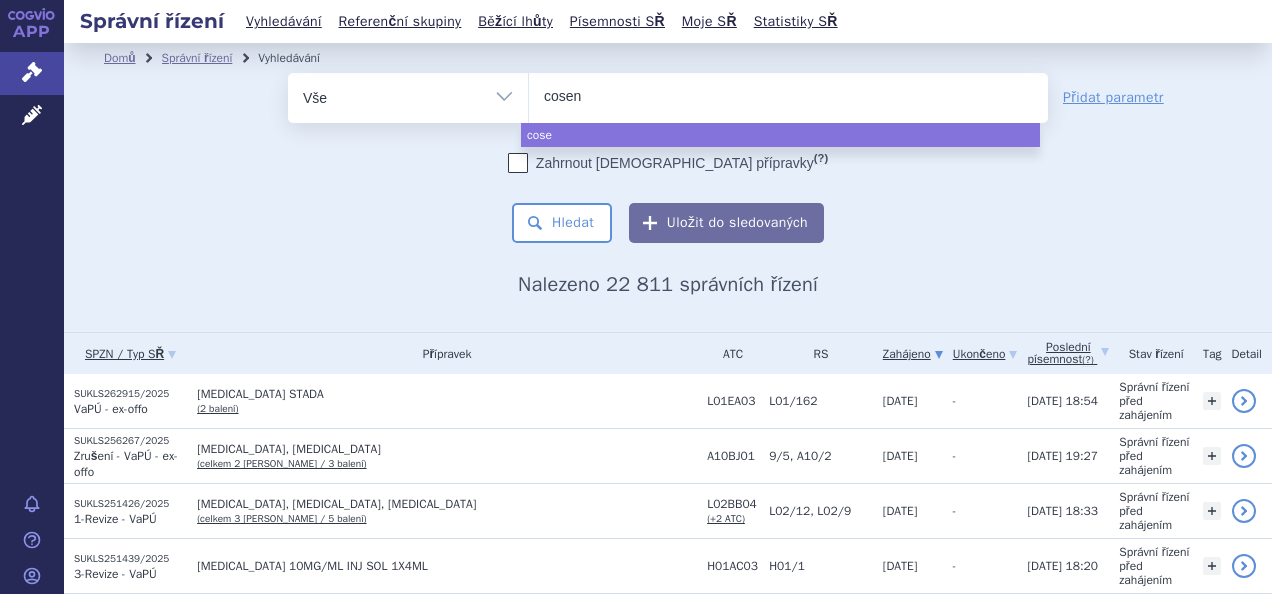 type on "cosent" 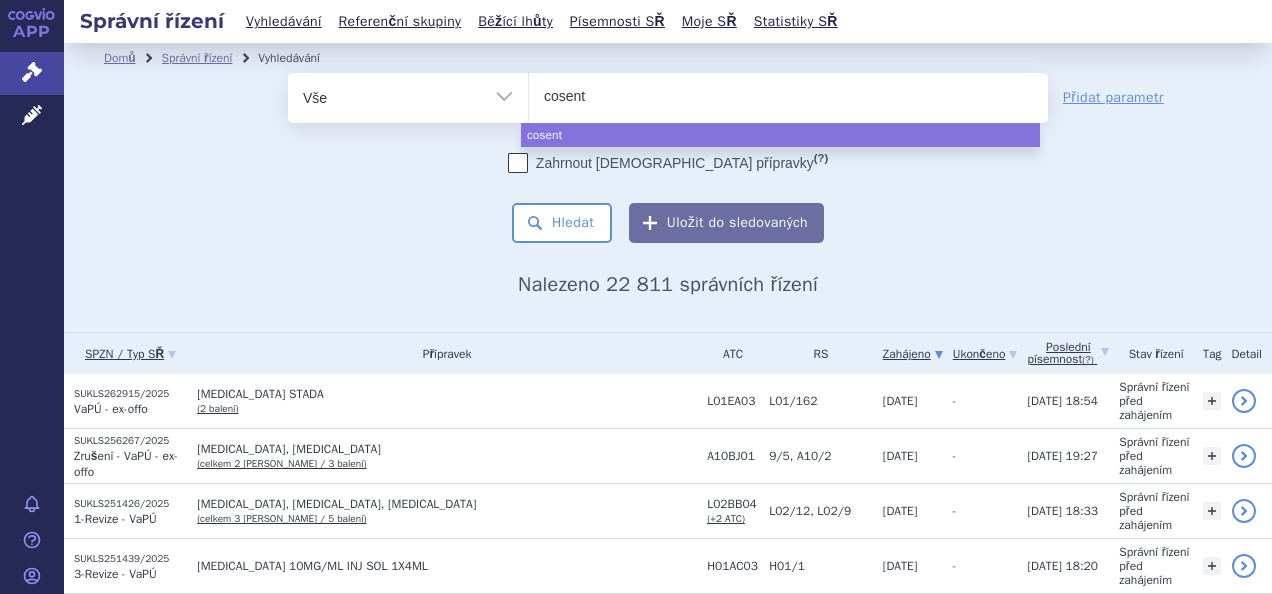type on "cosenty" 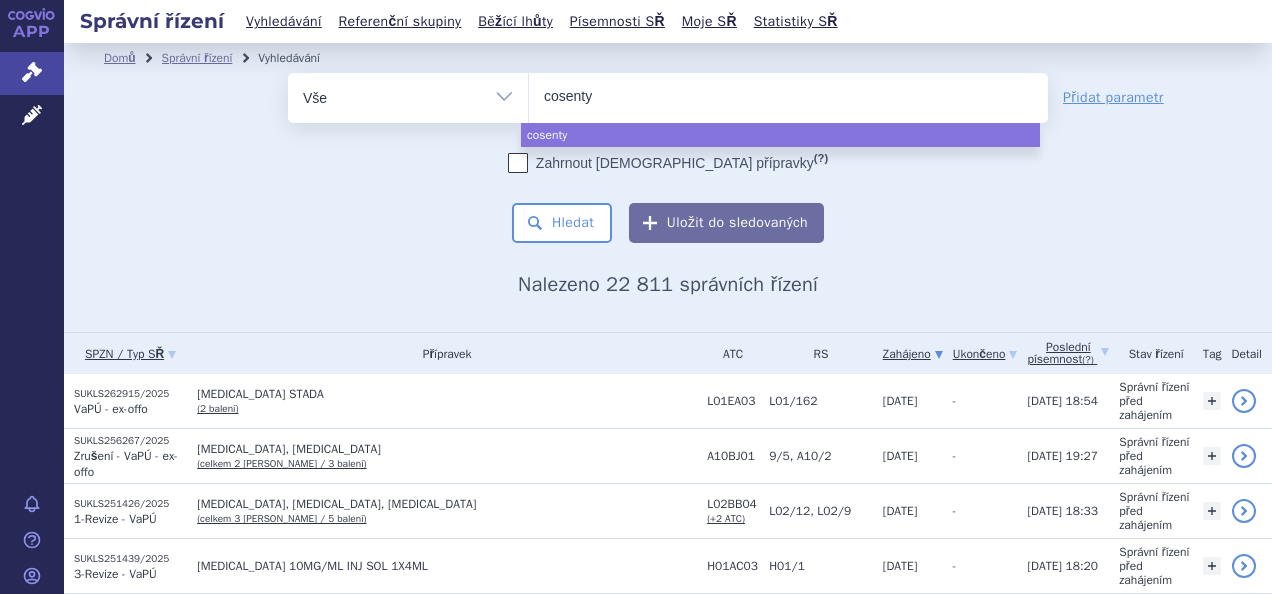 type on "cosentyx" 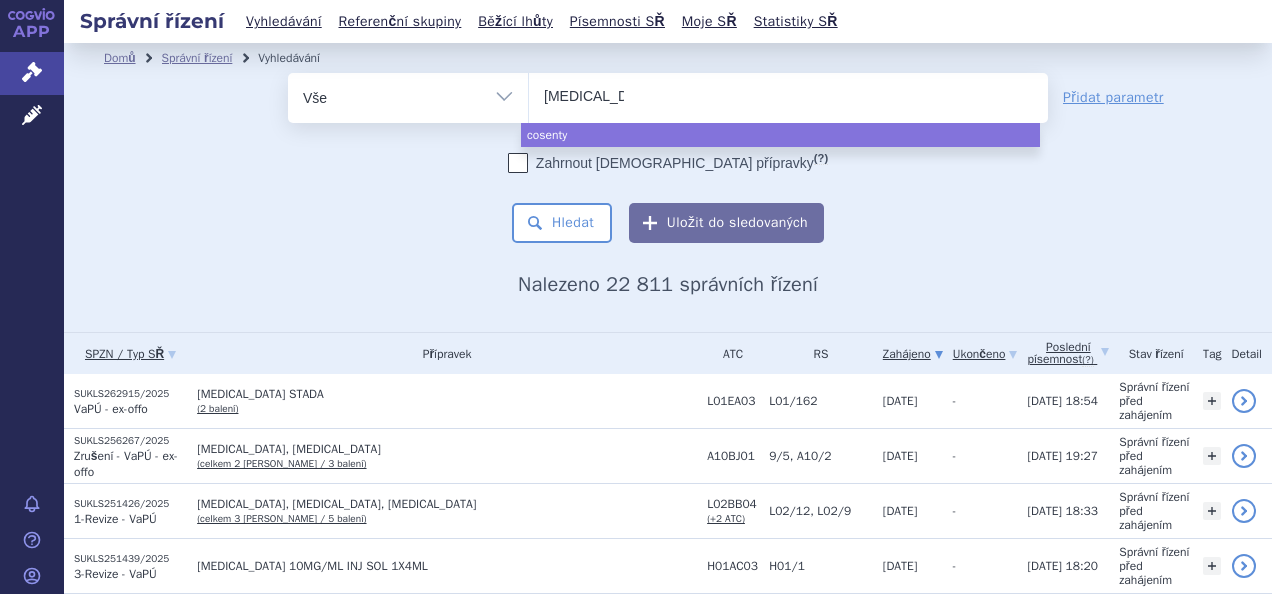 type 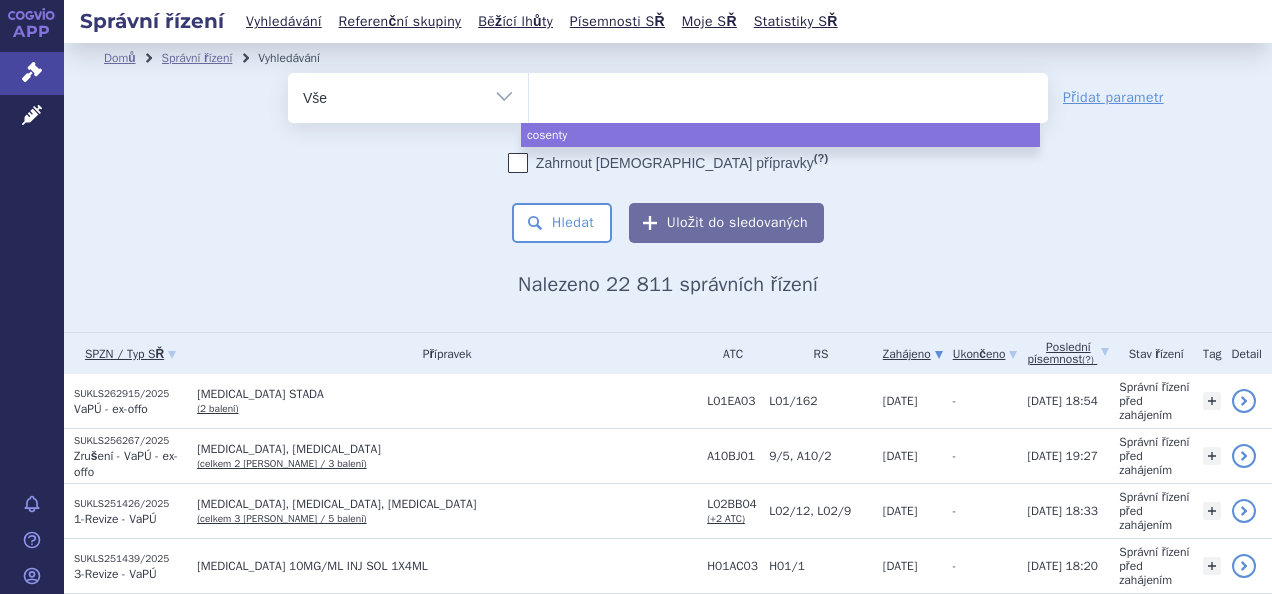 select on "[MEDICAL_DATA]" 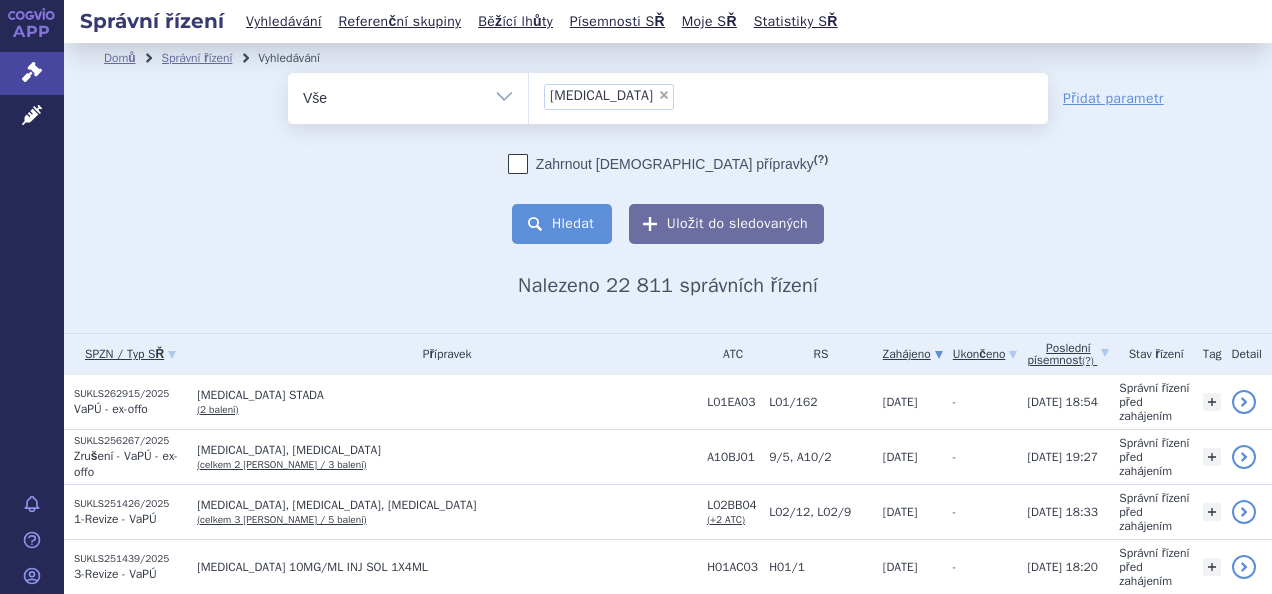 click on "Hledat" at bounding box center (562, 224) 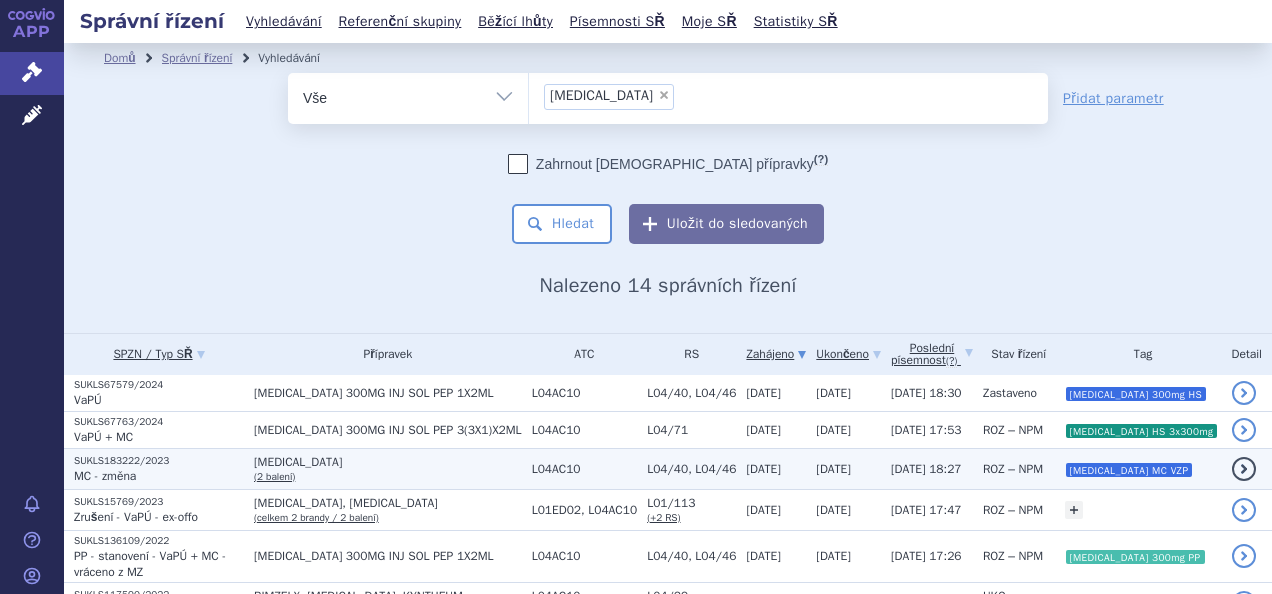 scroll, scrollTop: 0, scrollLeft: 0, axis: both 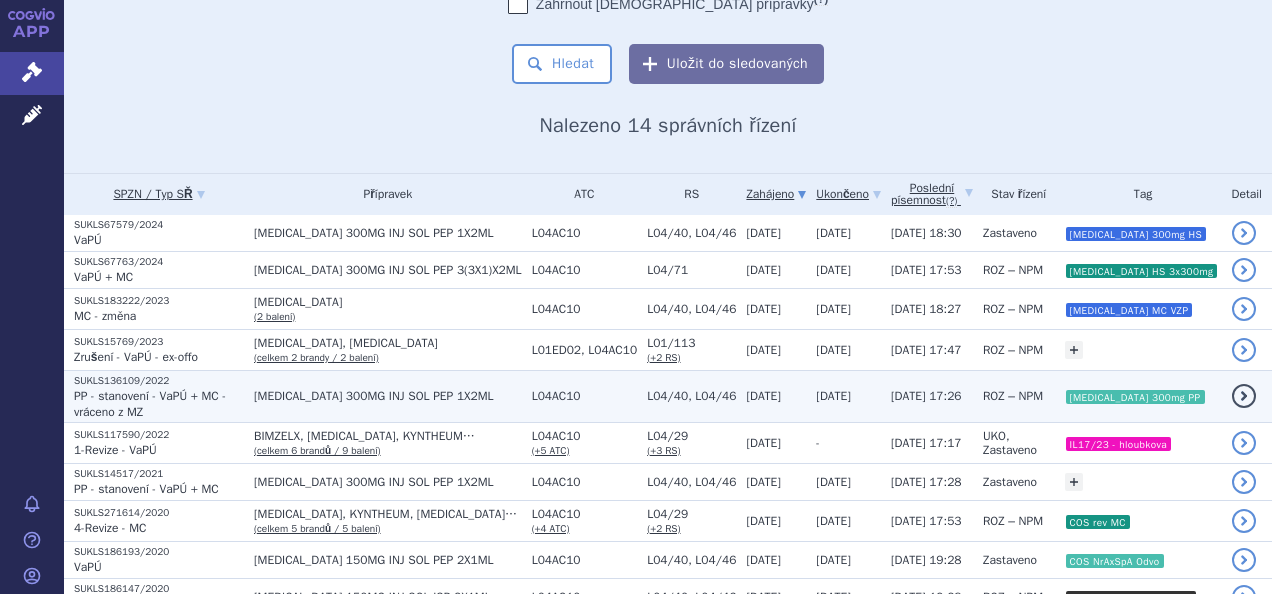 click on "[MEDICAL_DATA] 300MG INJ SOL PEP 1X2ML" at bounding box center [388, 396] 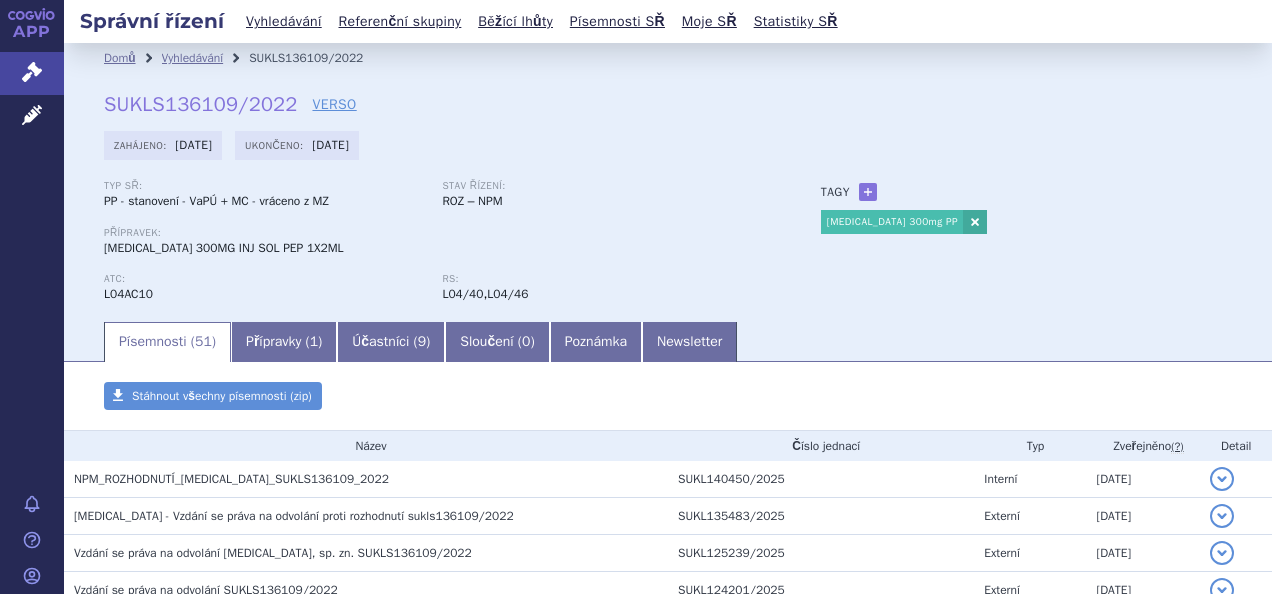 scroll, scrollTop: 0, scrollLeft: 0, axis: both 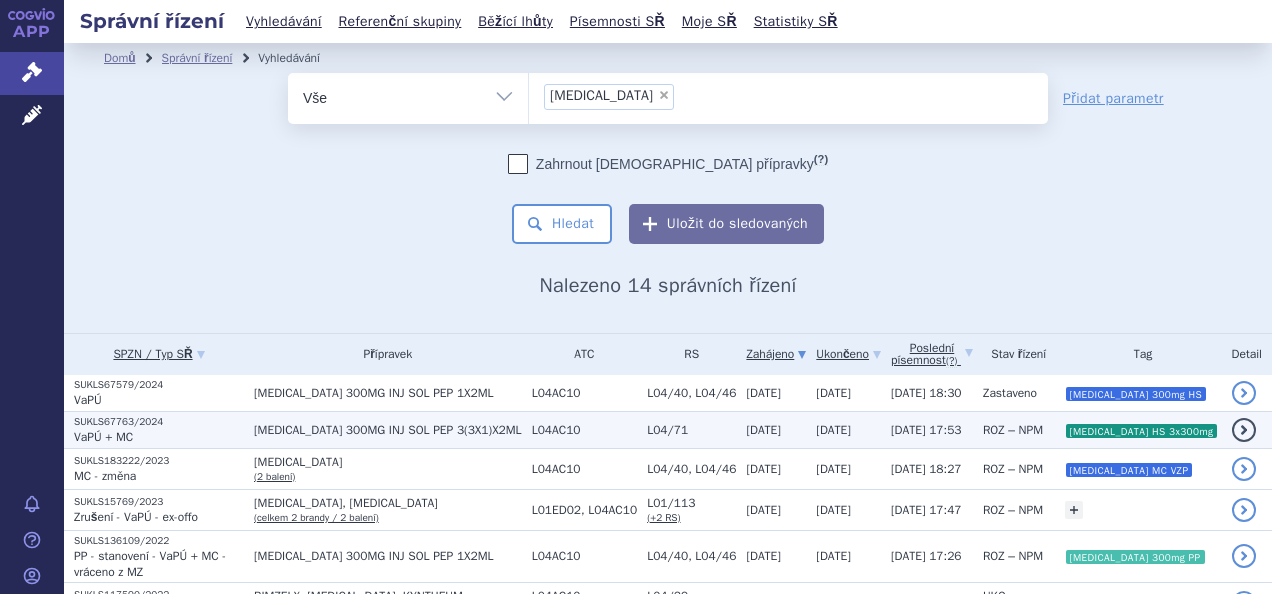 click on "SUKLS67763/2024" at bounding box center (159, 422) 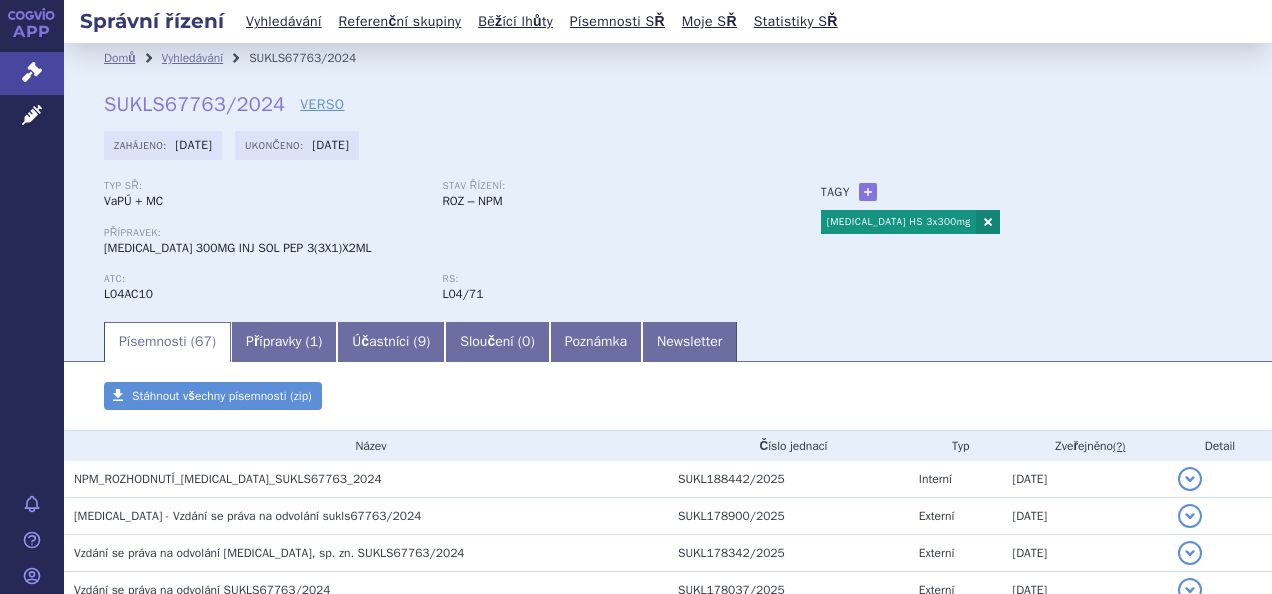 scroll, scrollTop: 0, scrollLeft: 0, axis: both 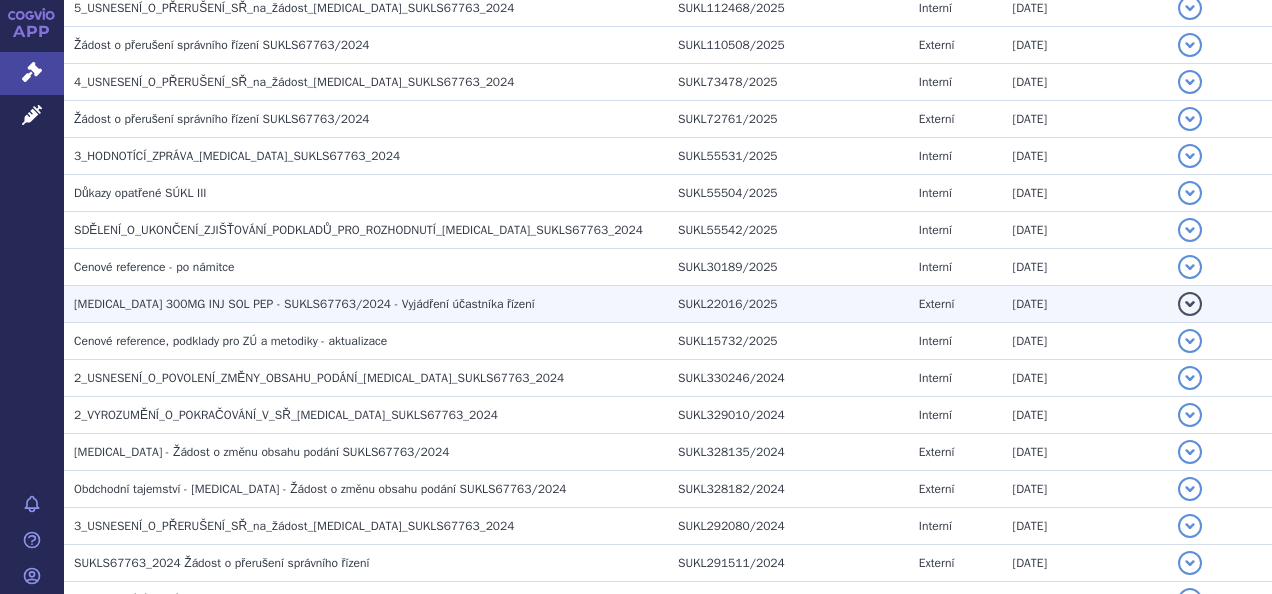 click on "COSENTYX 300MG INJ SOL PEP - SUKLS67763/2024 - Vyjádření účastníka řízení" at bounding box center (366, 304) 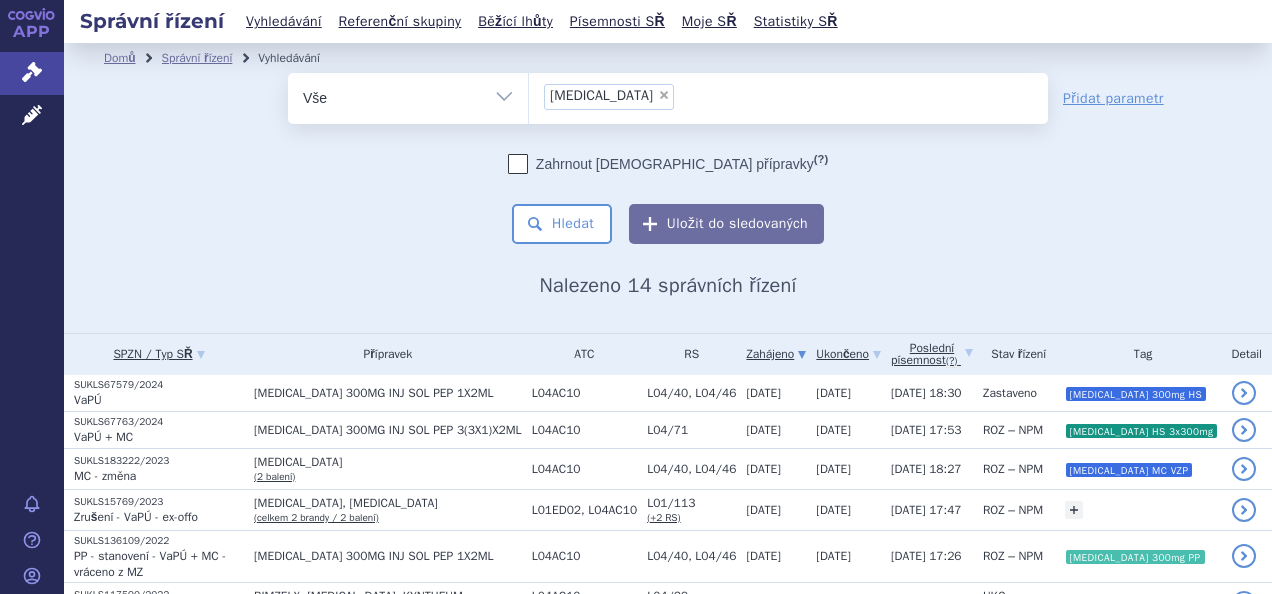 scroll, scrollTop: 0, scrollLeft: 0, axis: both 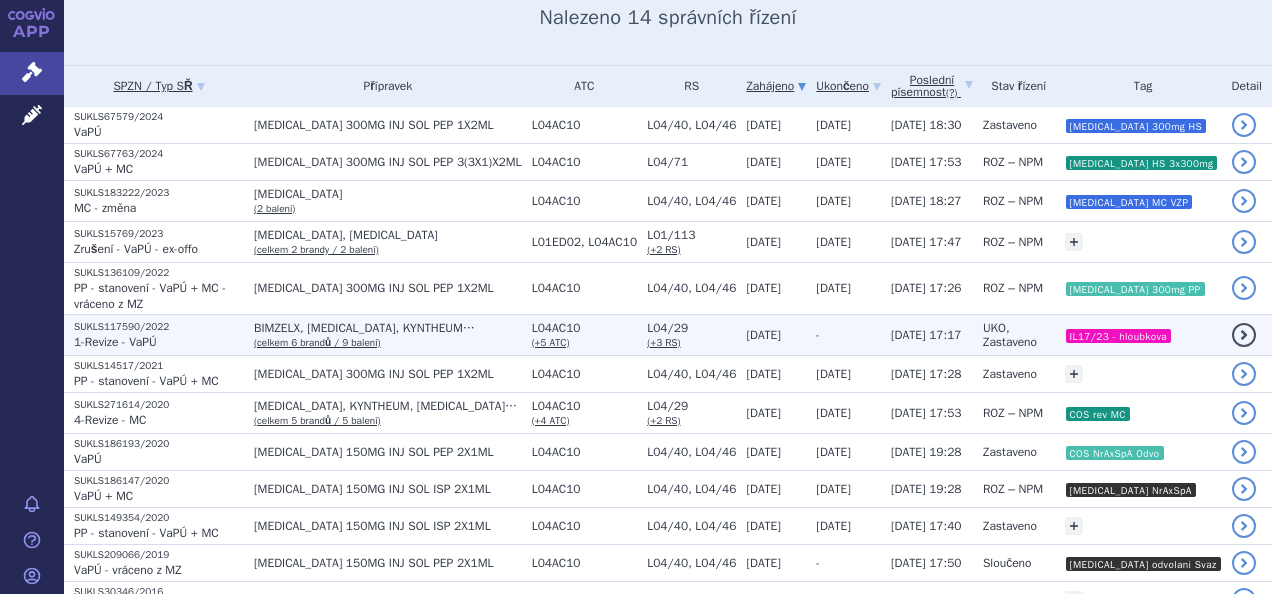 click on "SUKLS117590/2022" at bounding box center [159, 327] 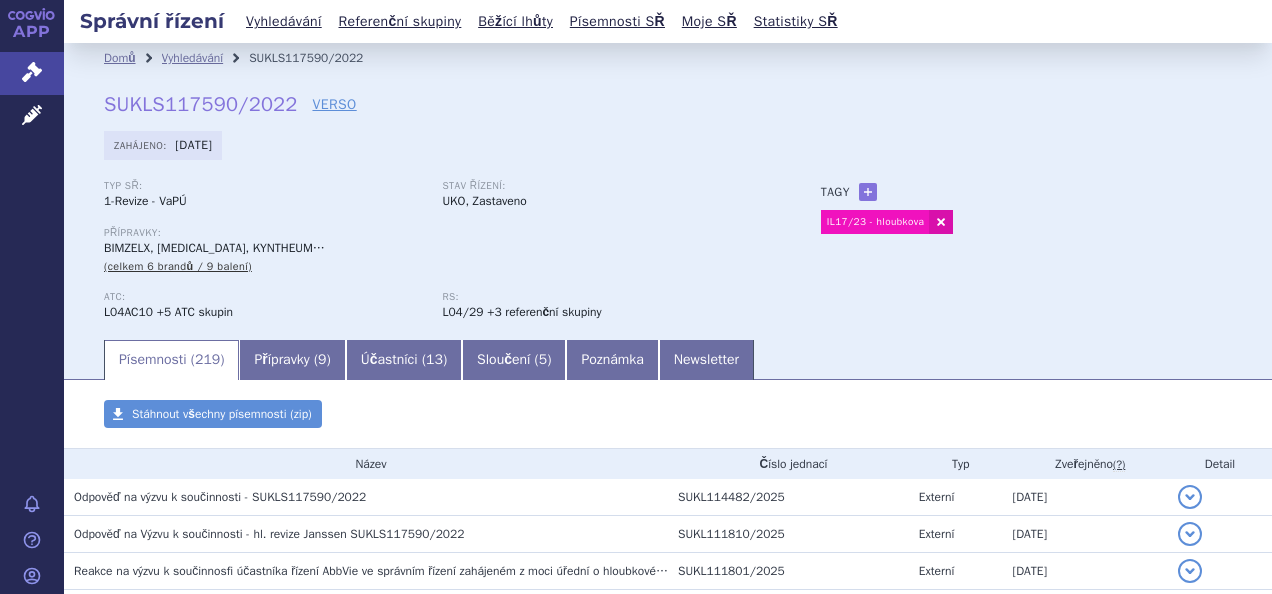 scroll, scrollTop: 0, scrollLeft: 0, axis: both 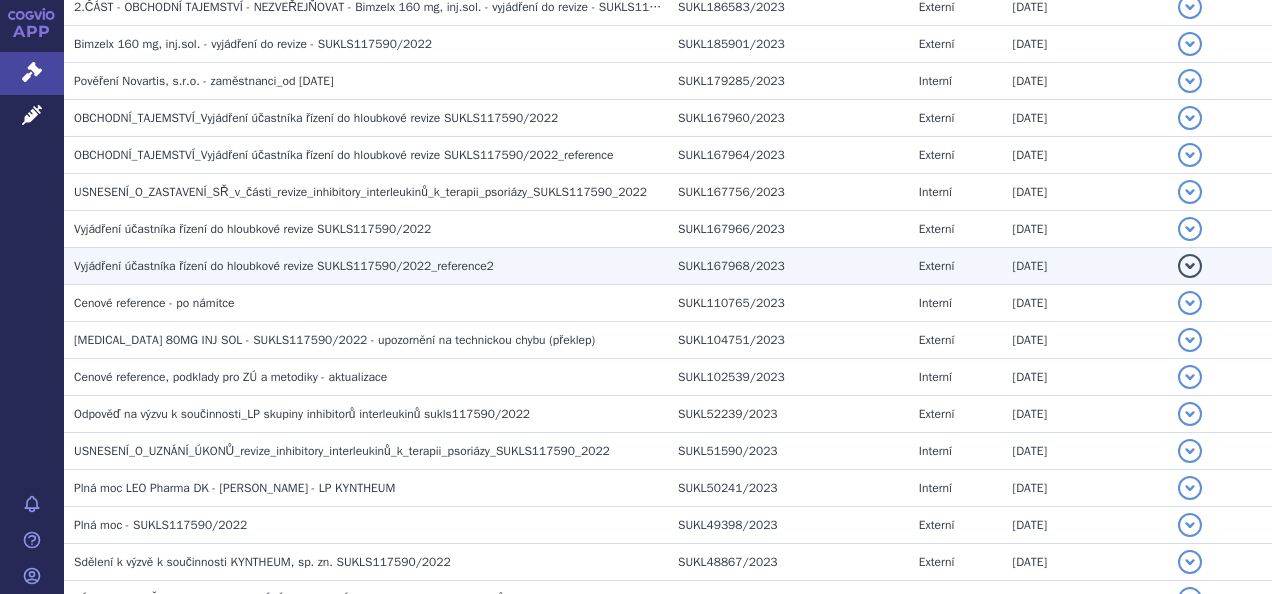 click on "Vyjádření účastníka řízení do hloubkové revize SUKLS117590/2022_reference2" at bounding box center (284, 266) 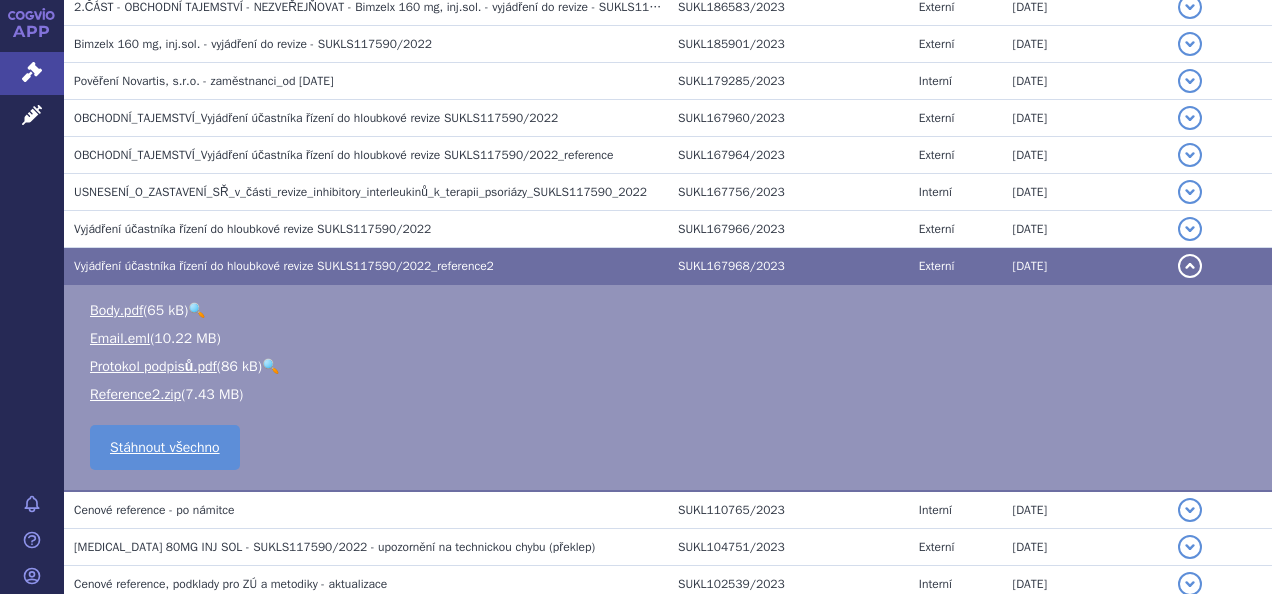 click on "Vyjádření účastníka řízení do hloubkové revize SUKLS117590/2022_reference2" at bounding box center (284, 266) 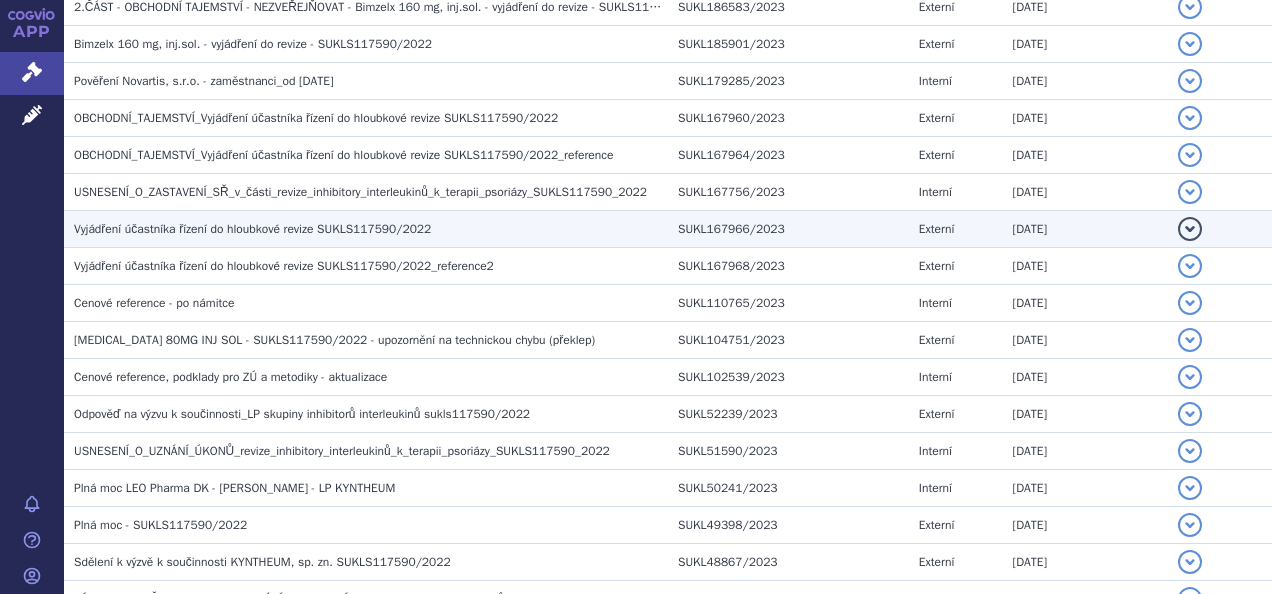 click on "Vyjádření účastníka řízení do hloubkové revize SUKLS117590/2022" at bounding box center [252, 229] 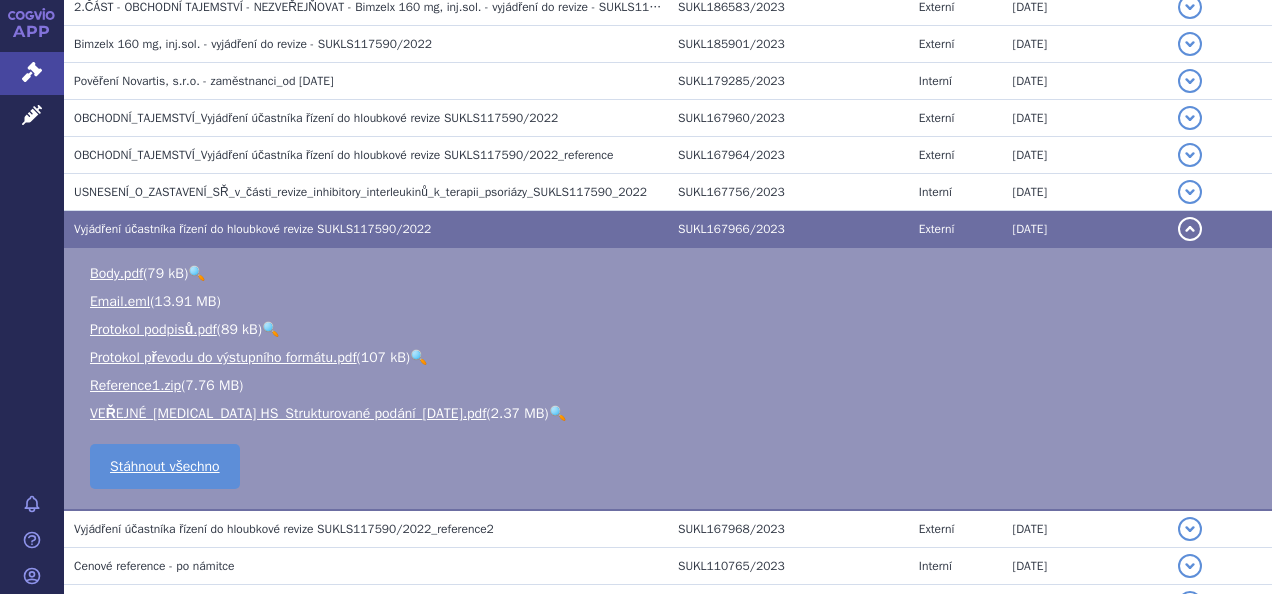 click on "Vyjádření účastníka řízení do hloubkové revize SUKLS117590/2022" at bounding box center (252, 229) 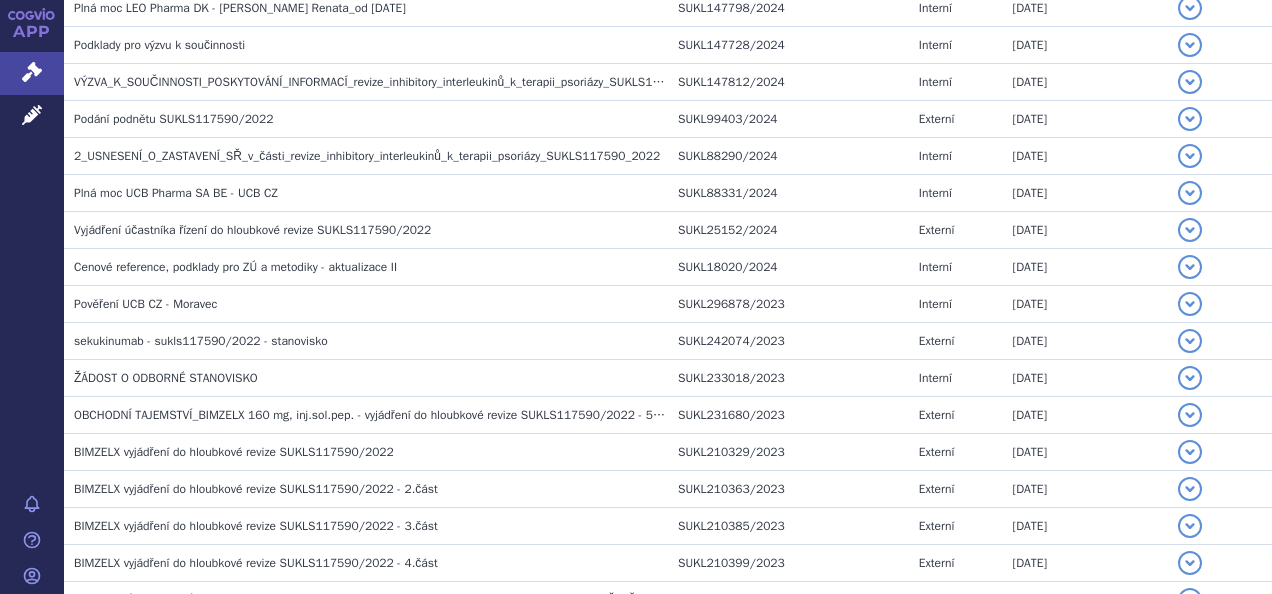 scroll, scrollTop: 1559, scrollLeft: 0, axis: vertical 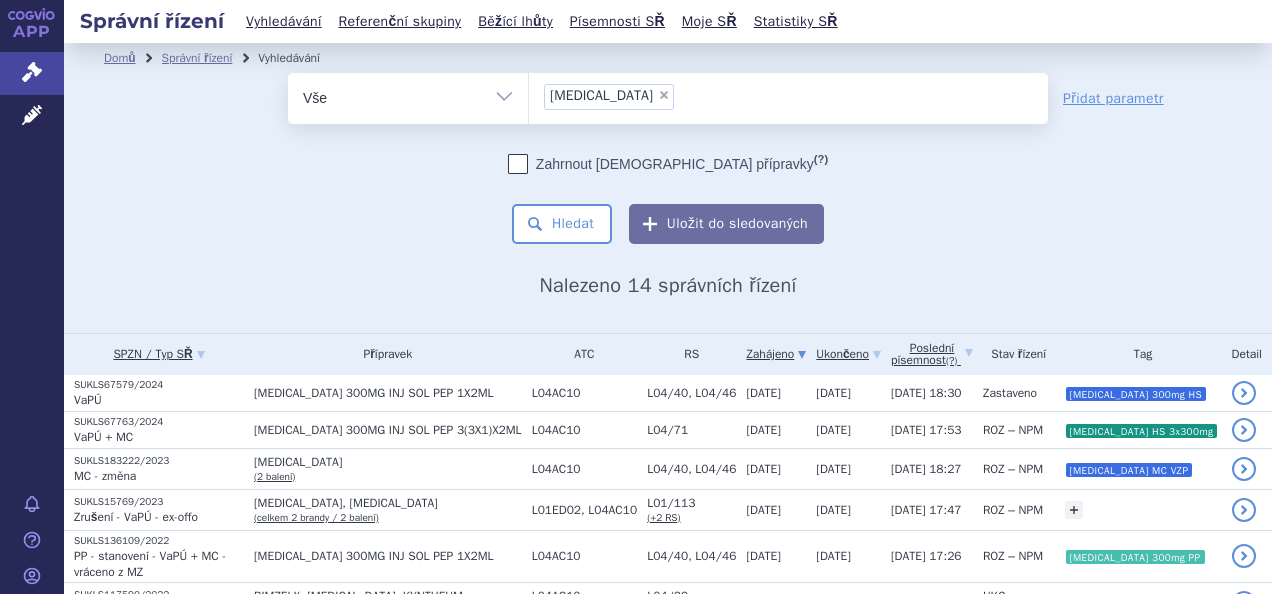click on "×" at bounding box center (664, 95) 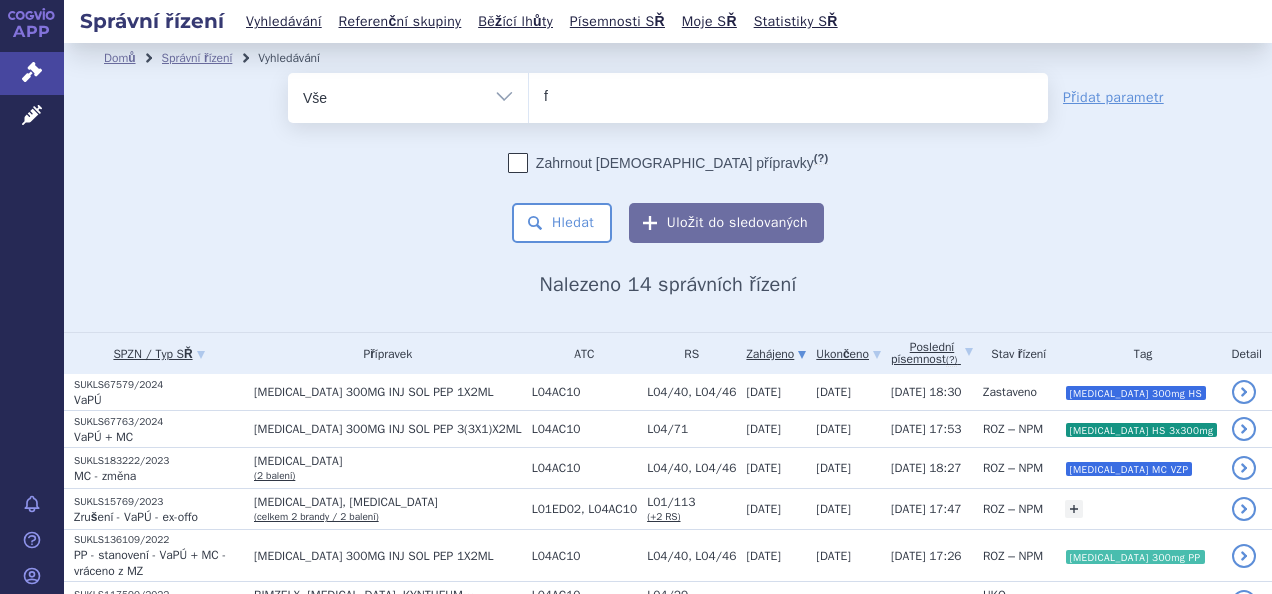 type on "fa" 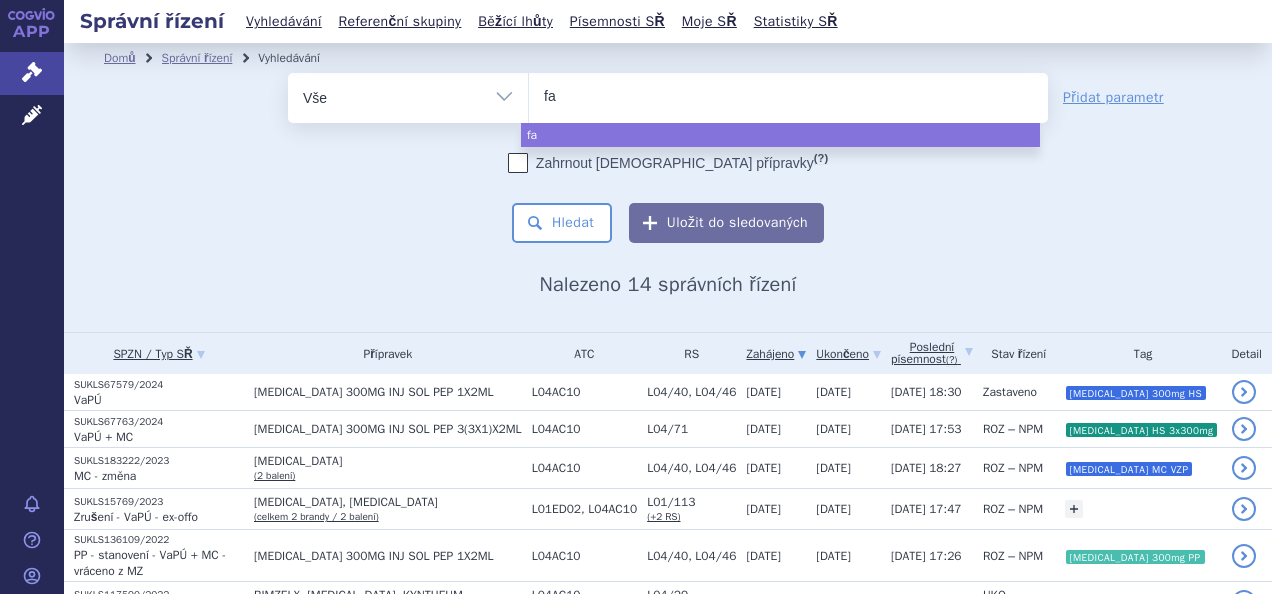 type on "fab" 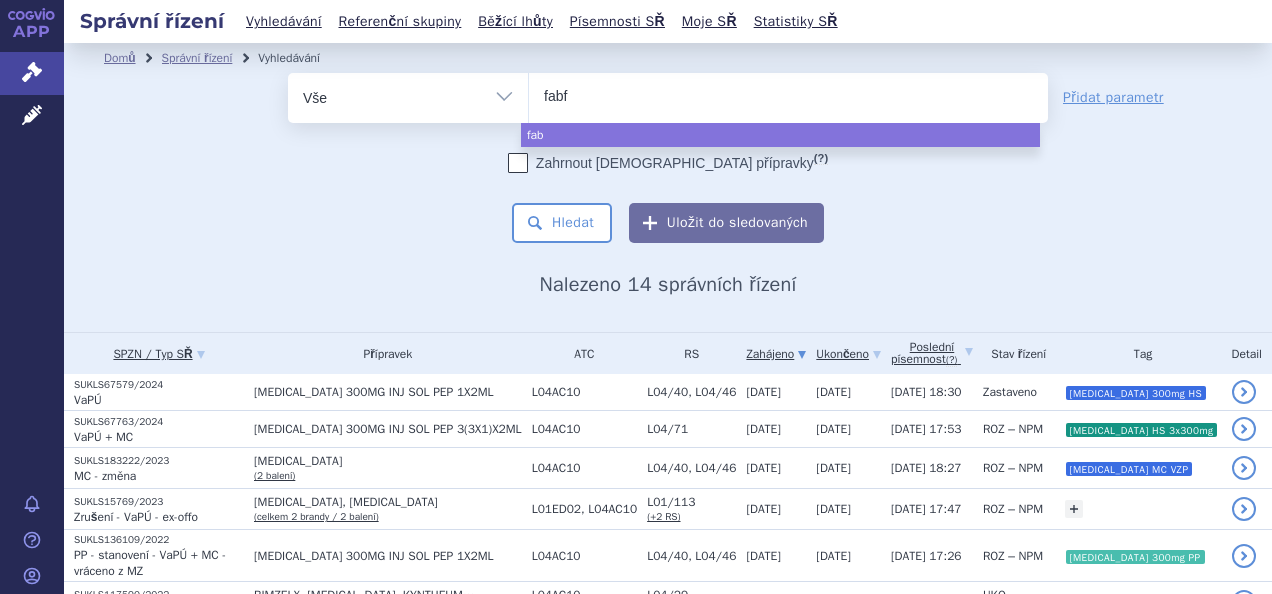 type on "fabfa" 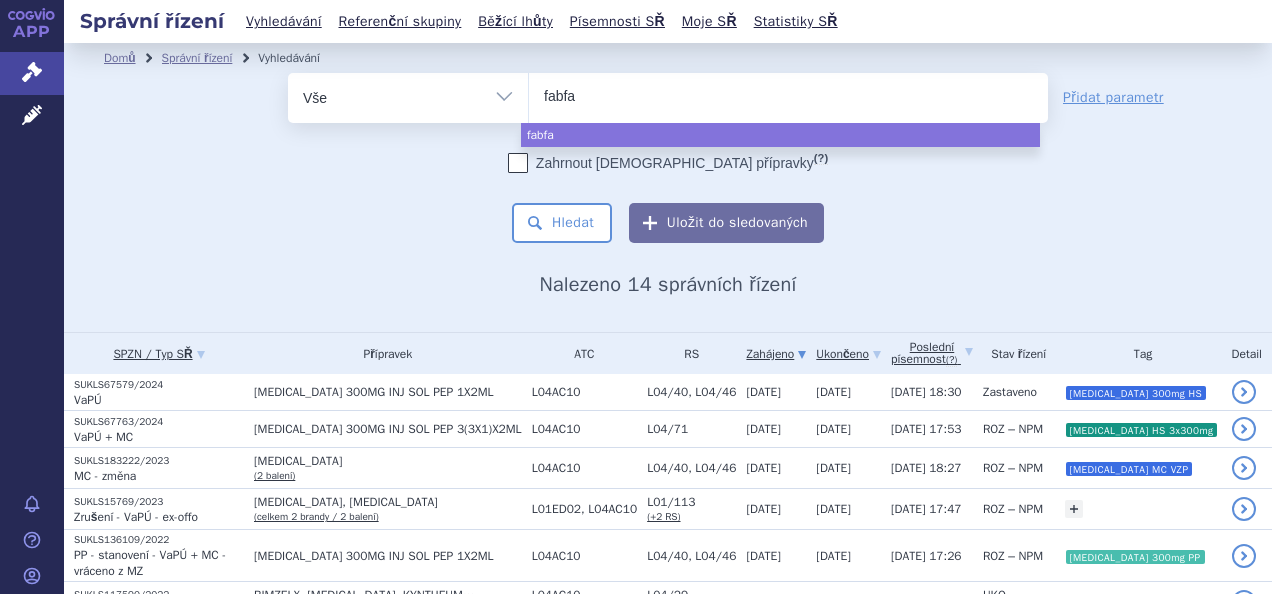 type on "fabfah" 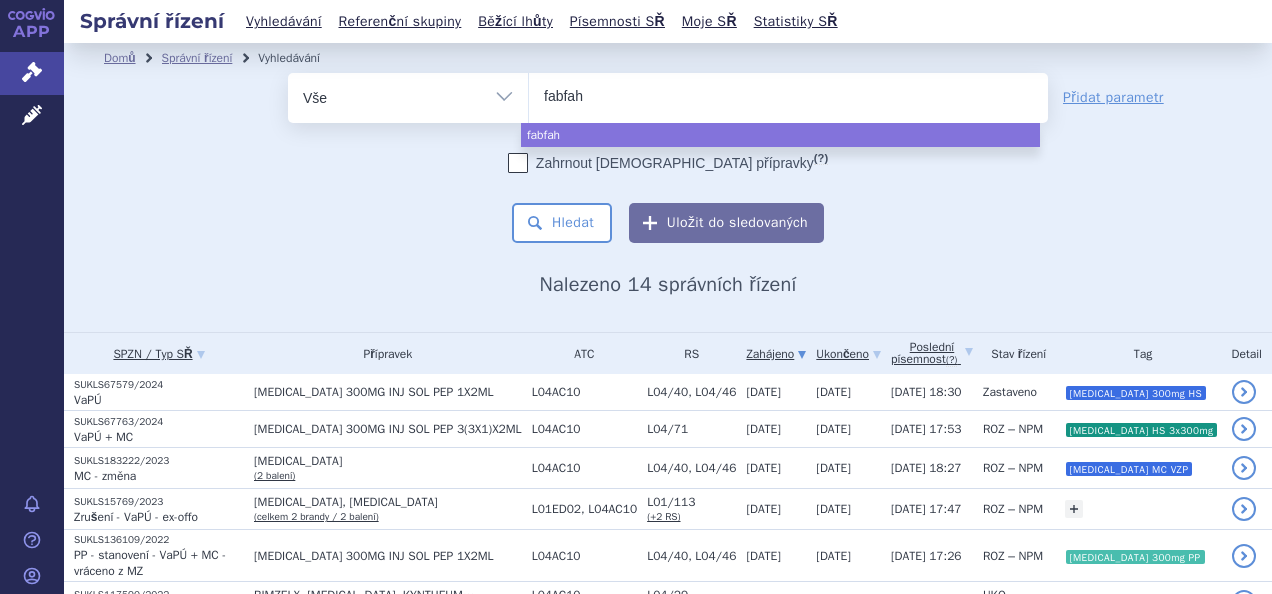 type on "fabfa" 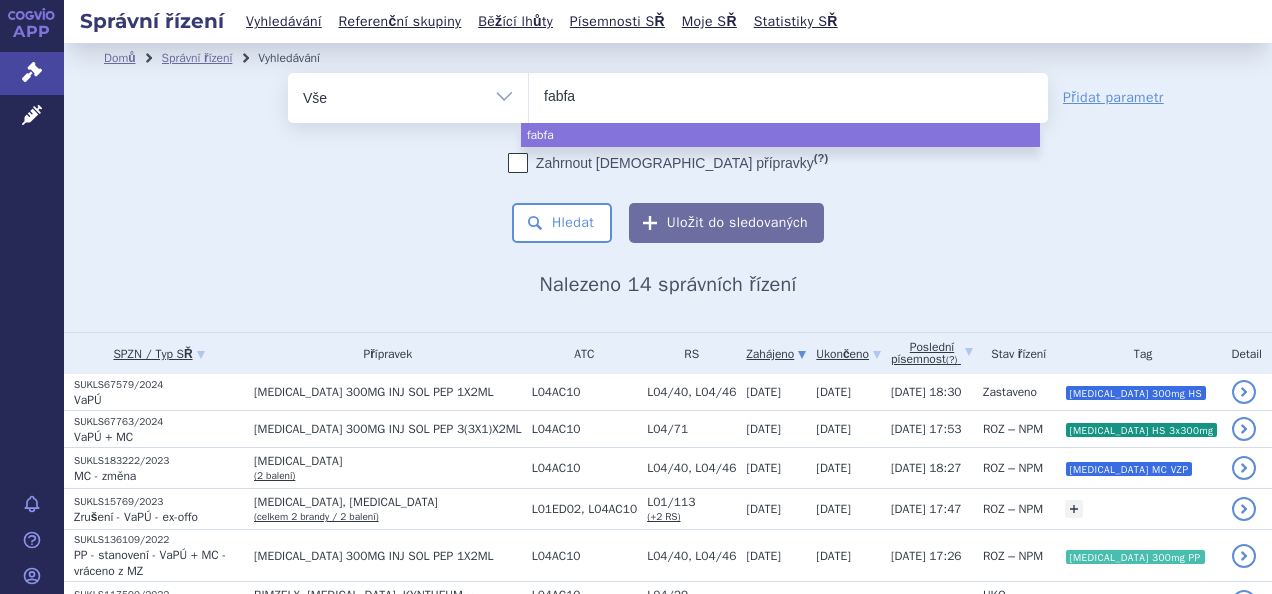 type on "fabf" 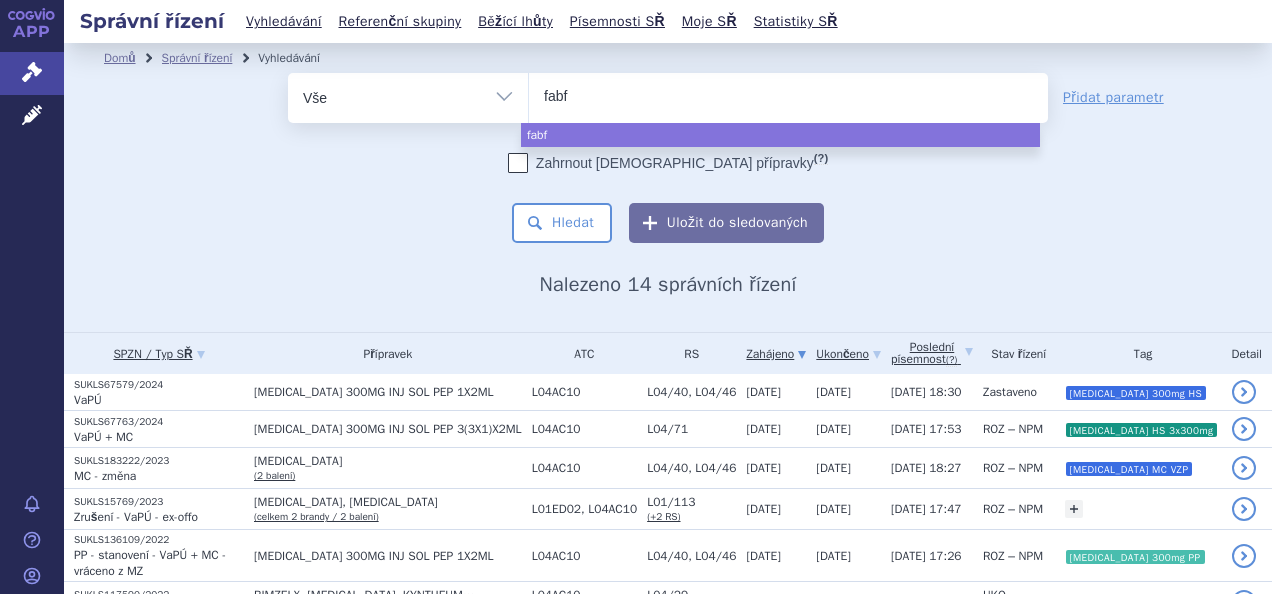 type on "fab" 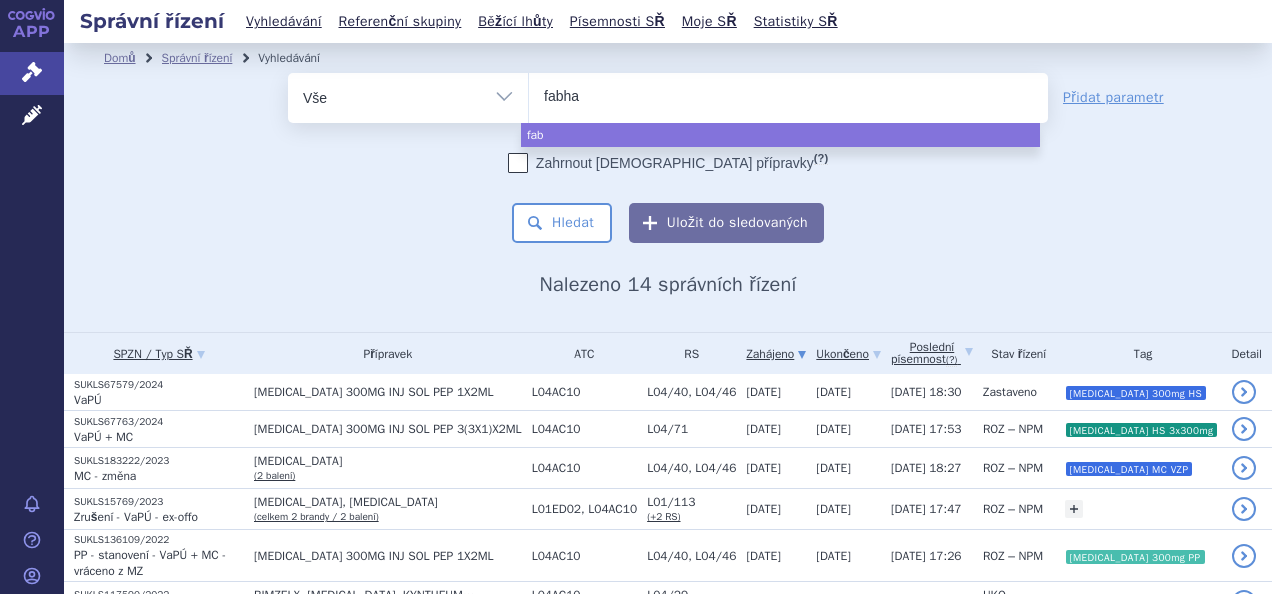 type on "fabhal" 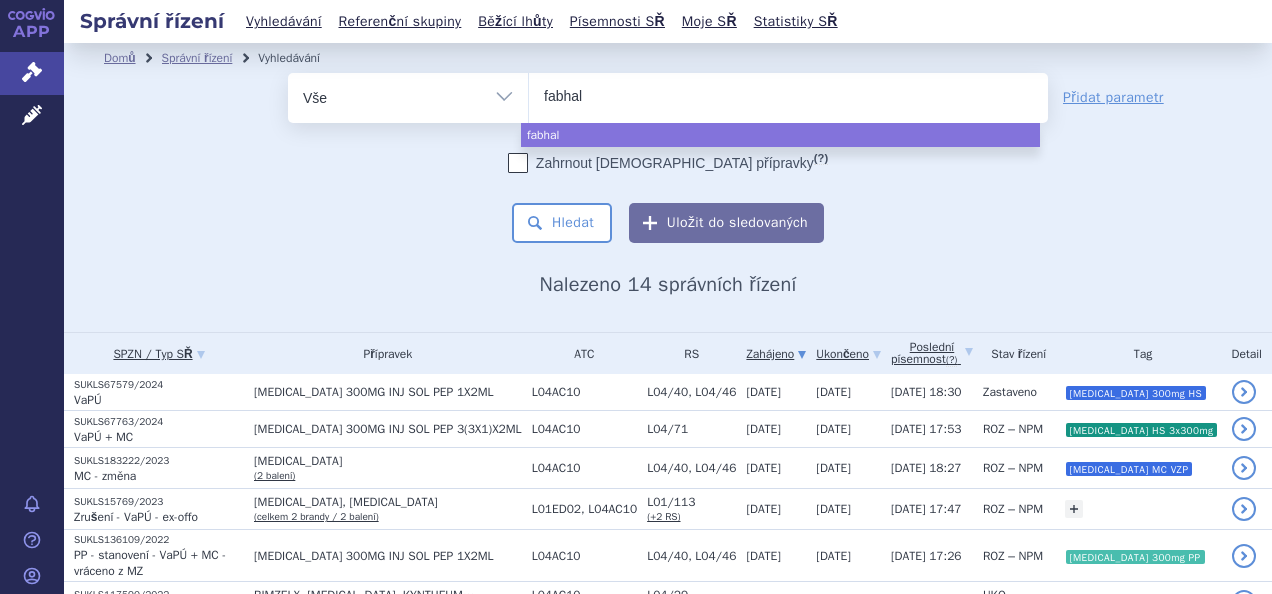 type on "fabhalt" 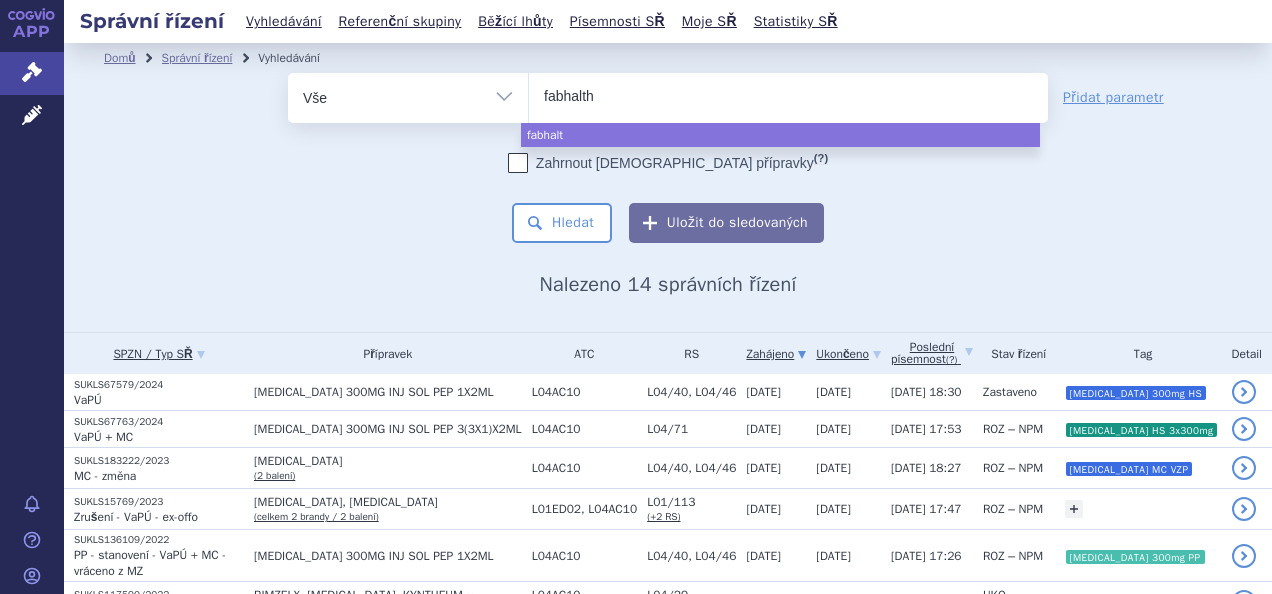 type on "fabhaltha" 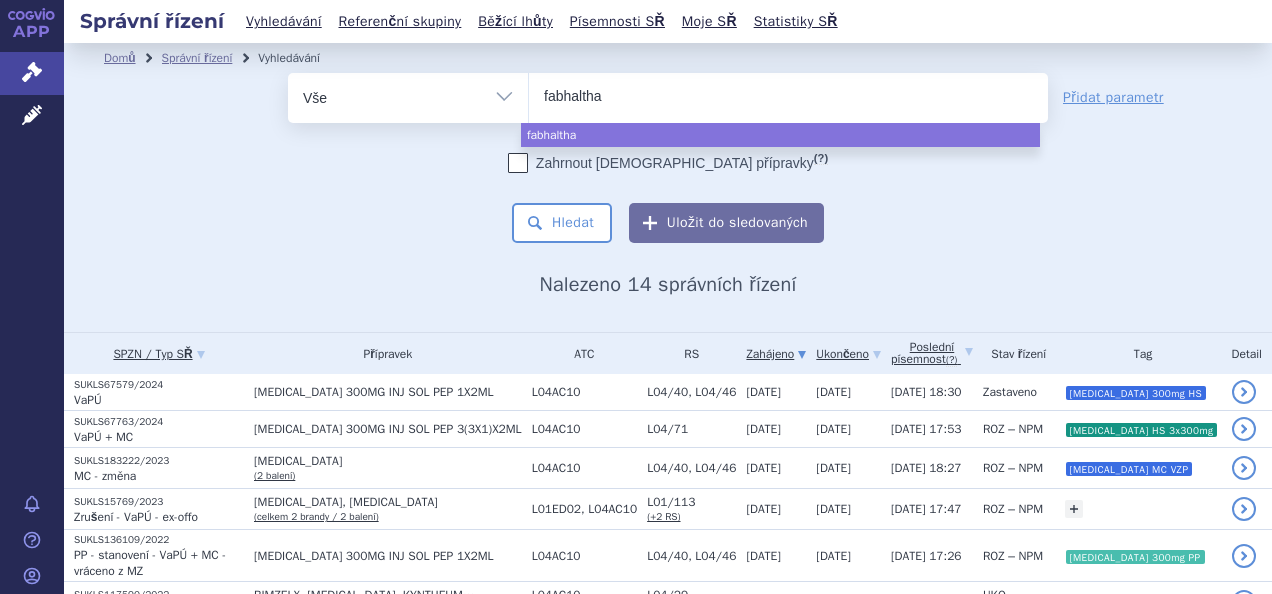 select on "fabhaltha" 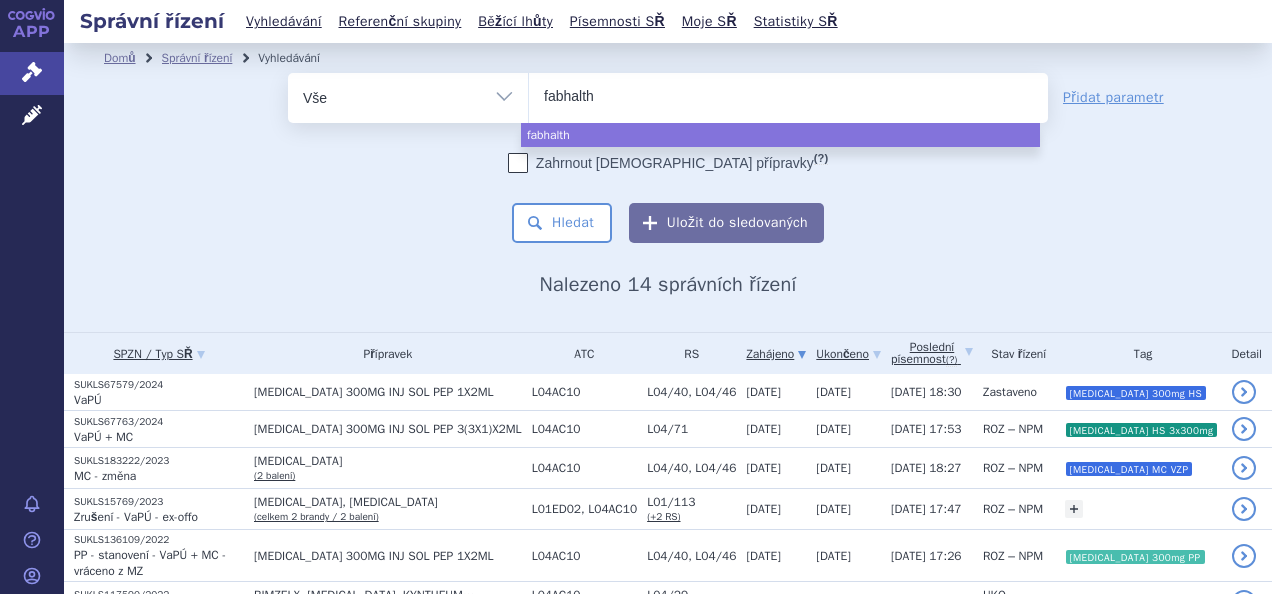 type on "fabhaltha" 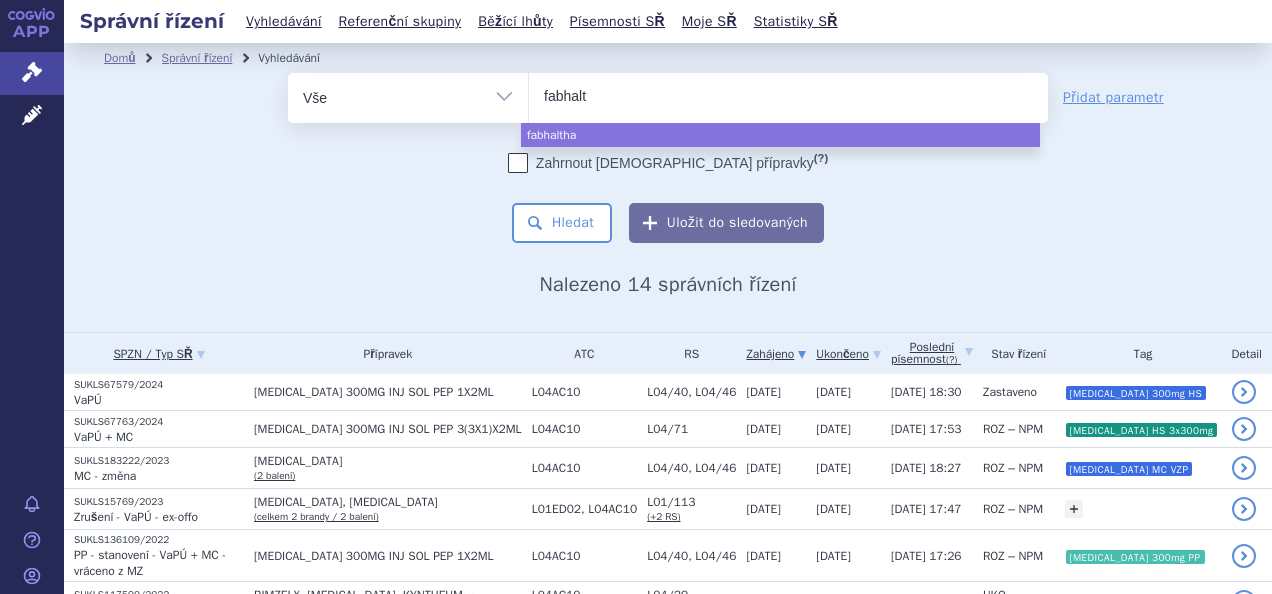 type on "fabhalta" 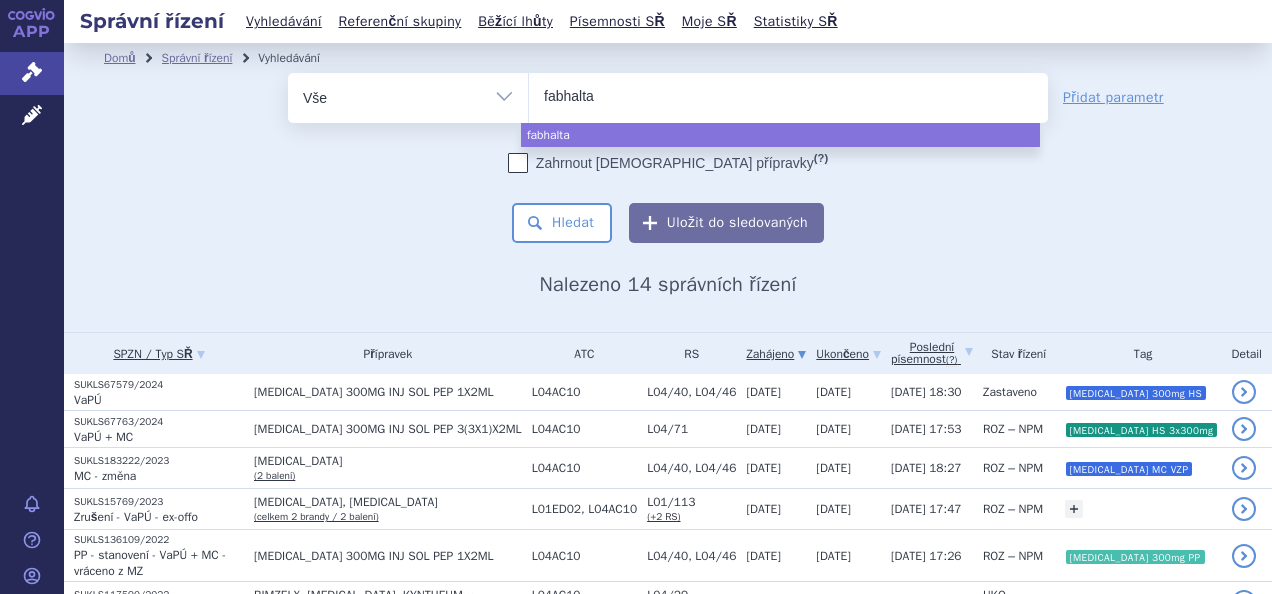 select on "fabhalta" 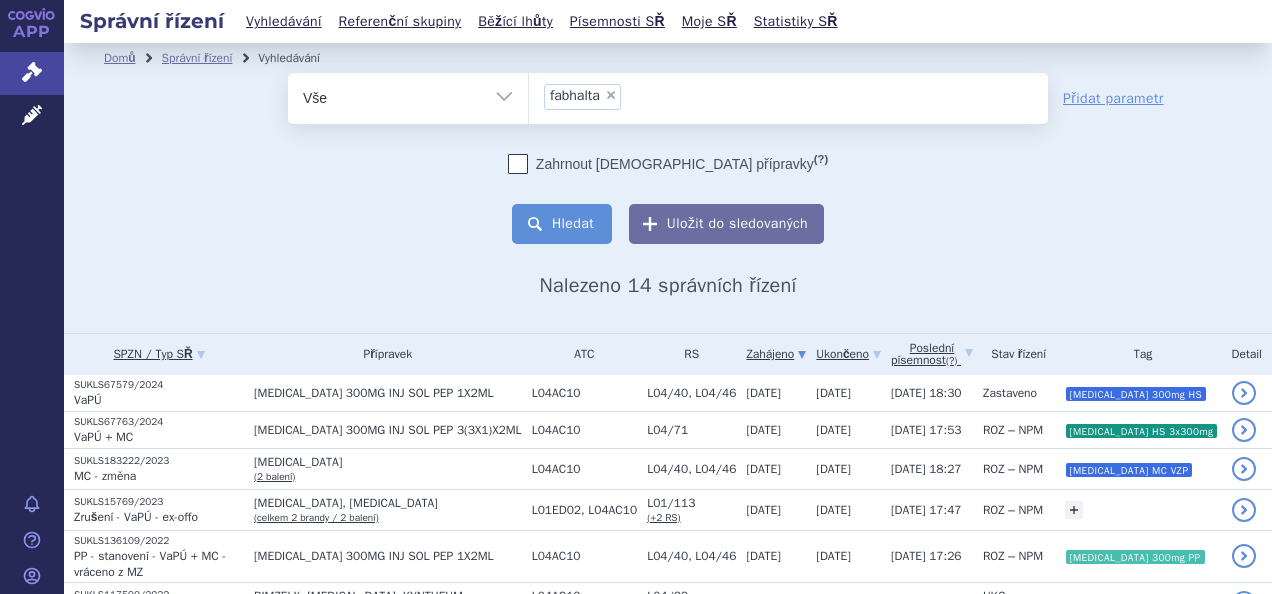 click on "Hledat" at bounding box center [562, 224] 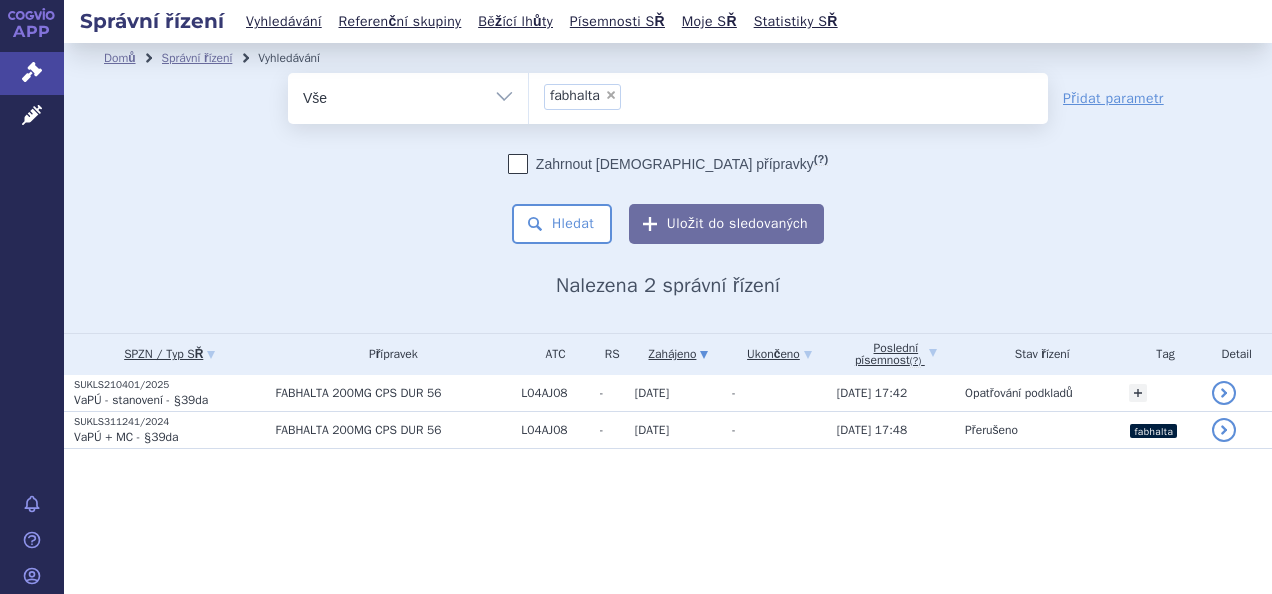 scroll, scrollTop: 0, scrollLeft: 0, axis: both 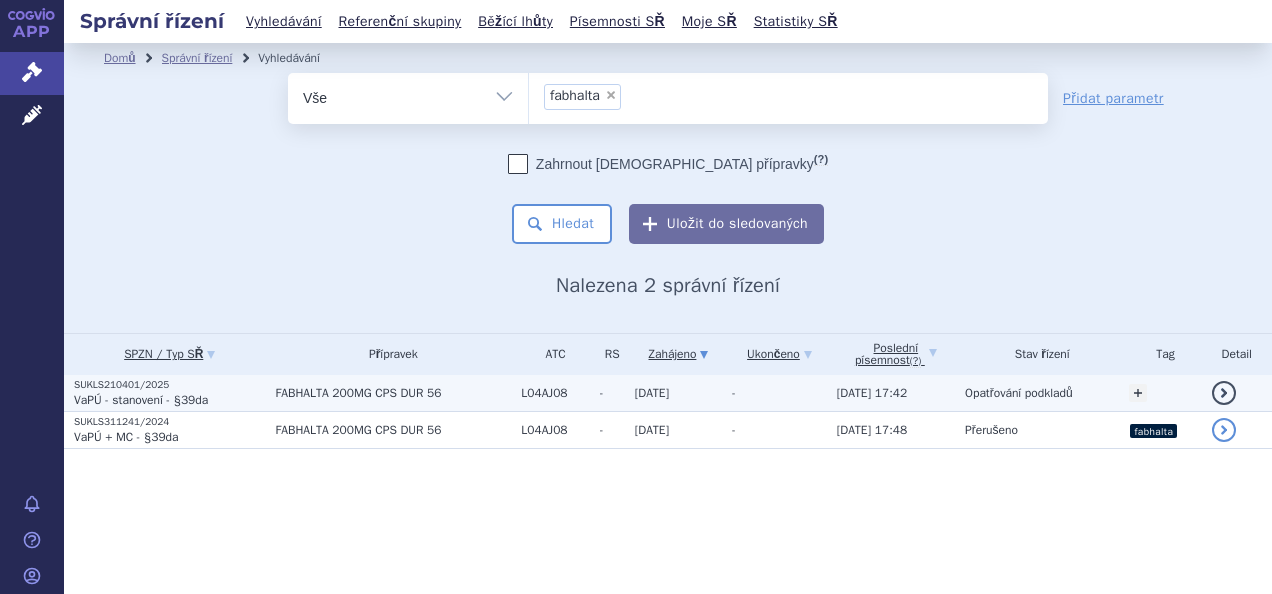 click on "VaPÚ - stanovení - §39da" at bounding box center (170, 400) 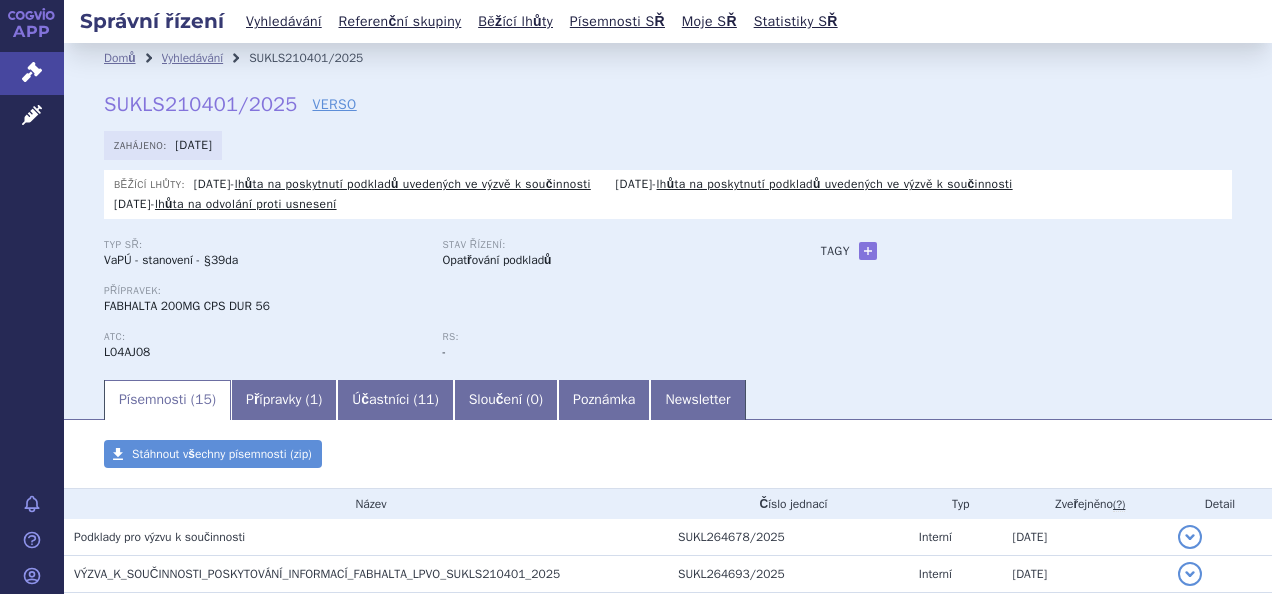 scroll, scrollTop: 0, scrollLeft: 0, axis: both 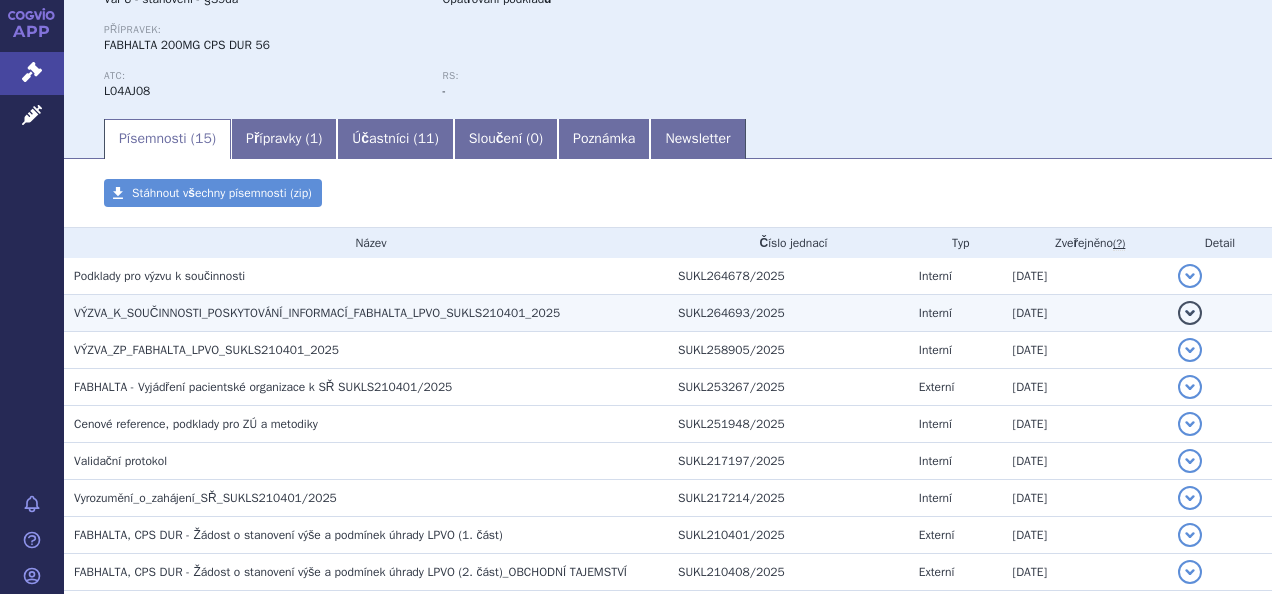 click on "VÝZVA_K_SOUČINNOSTI_POSKYTOVÁNÍ_INFORMACÍ_FABHALTA_LPVO_SUKLS210401_2025" at bounding box center (317, 313) 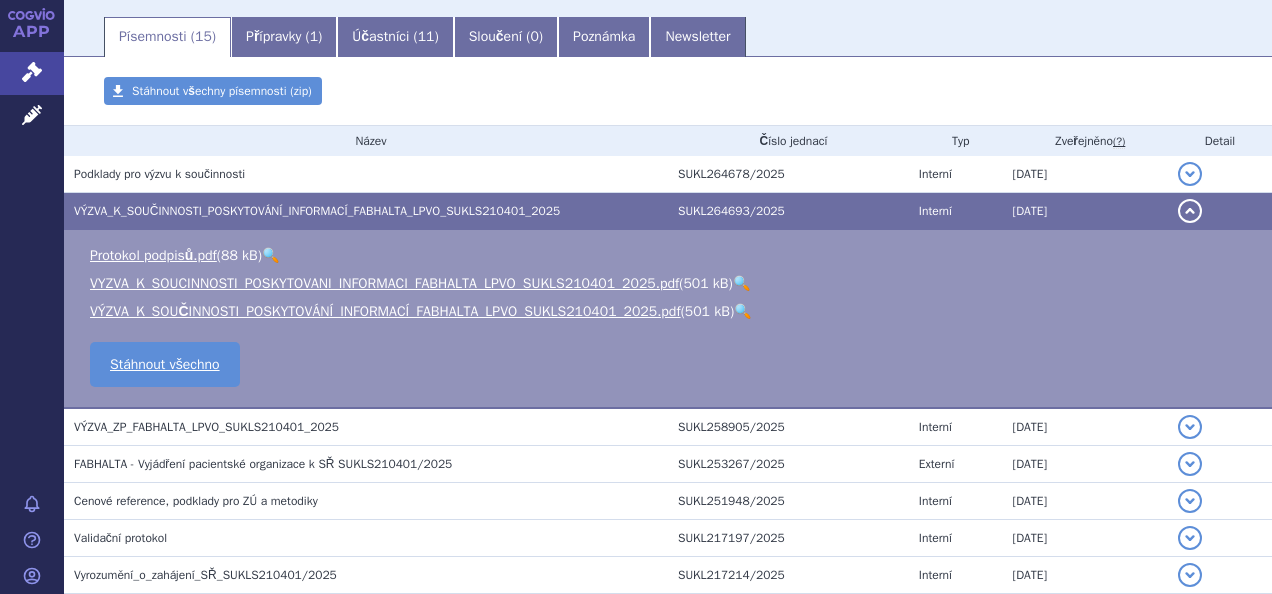 scroll, scrollTop: 489, scrollLeft: 0, axis: vertical 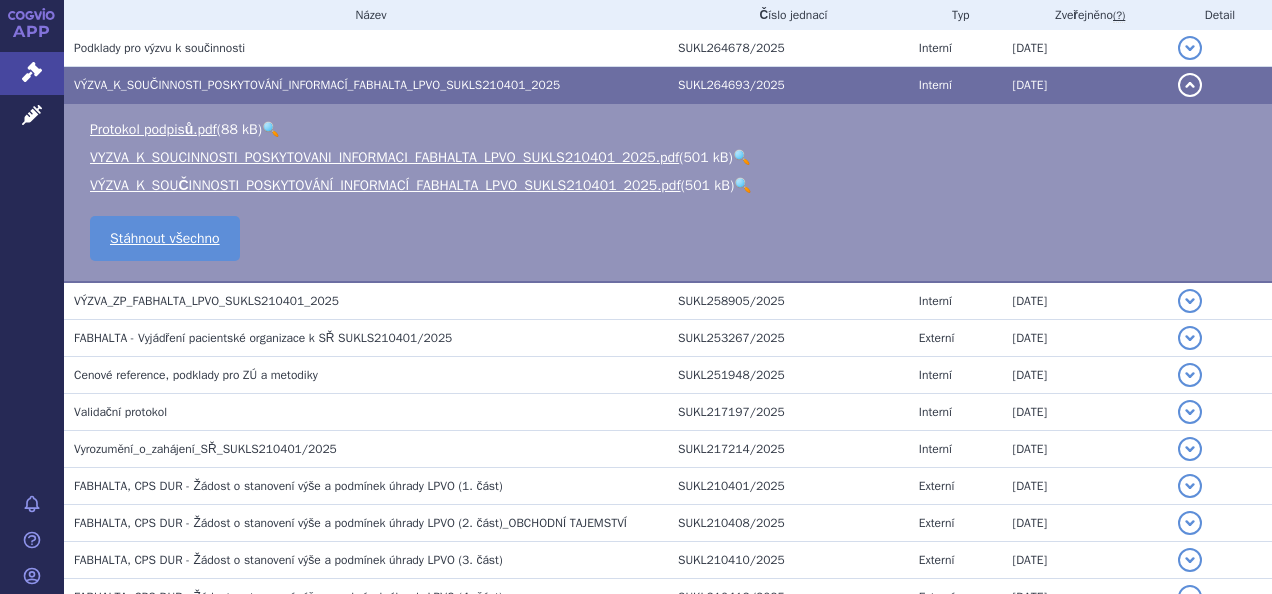 click on "VÝZVA_ZP_FABHALTA_LPVO_SUKLS210401_2025" at bounding box center (371, 301) 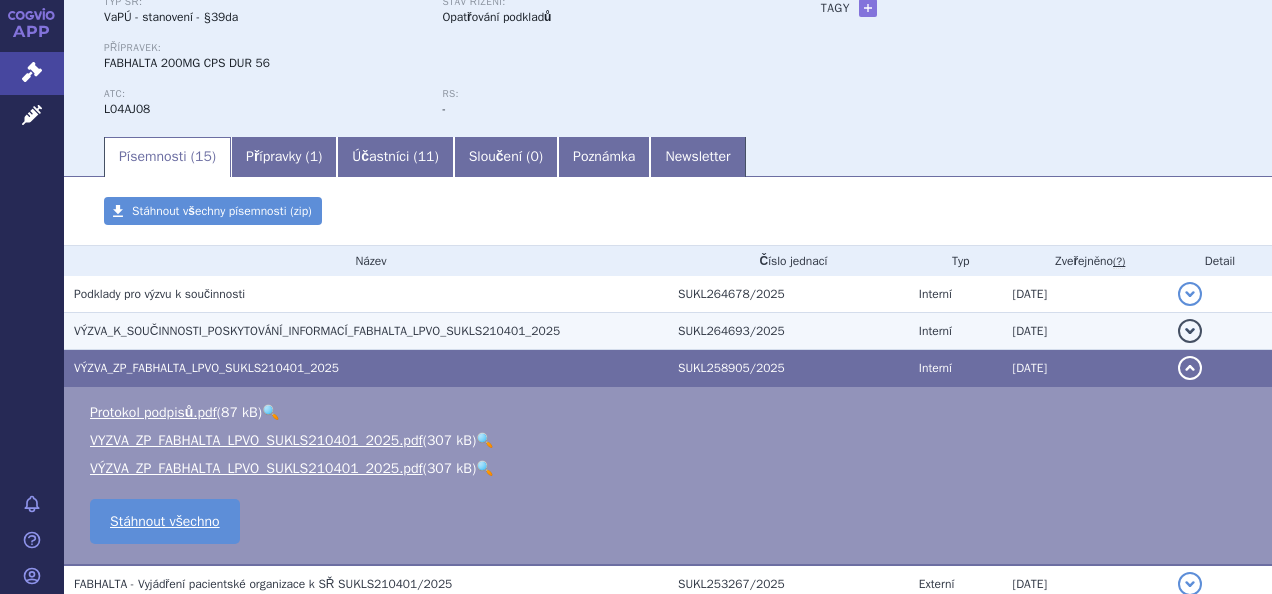 scroll, scrollTop: 242, scrollLeft: 0, axis: vertical 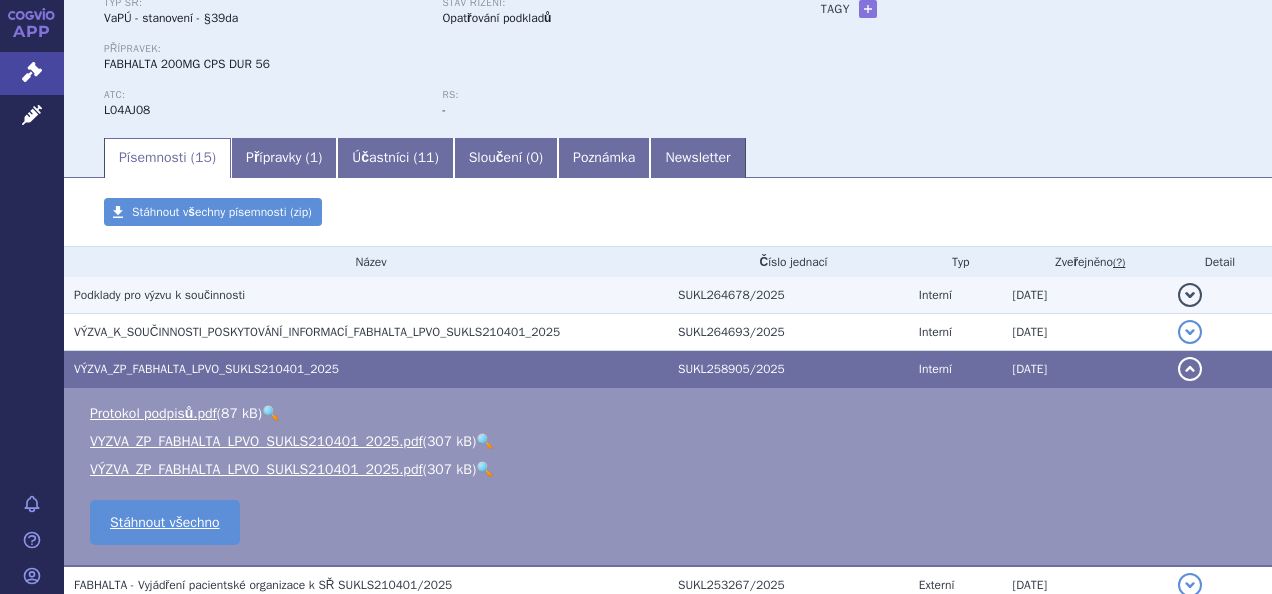 click on "Podklady pro výzvu k součinnosti" at bounding box center (371, 295) 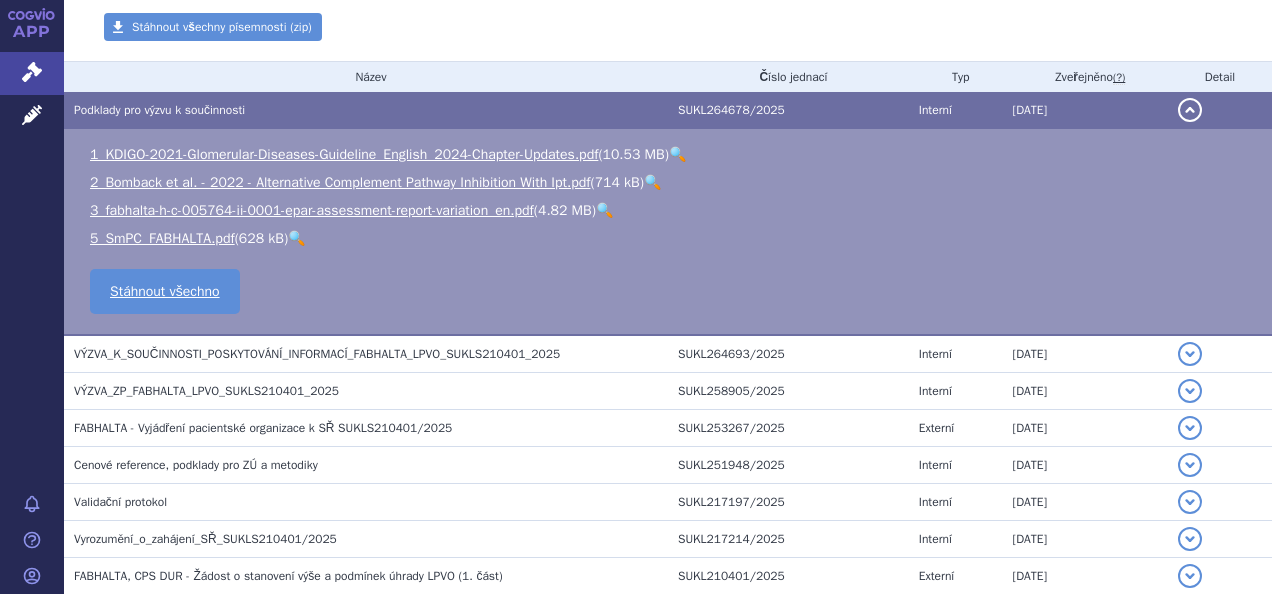 scroll, scrollTop: 450, scrollLeft: 0, axis: vertical 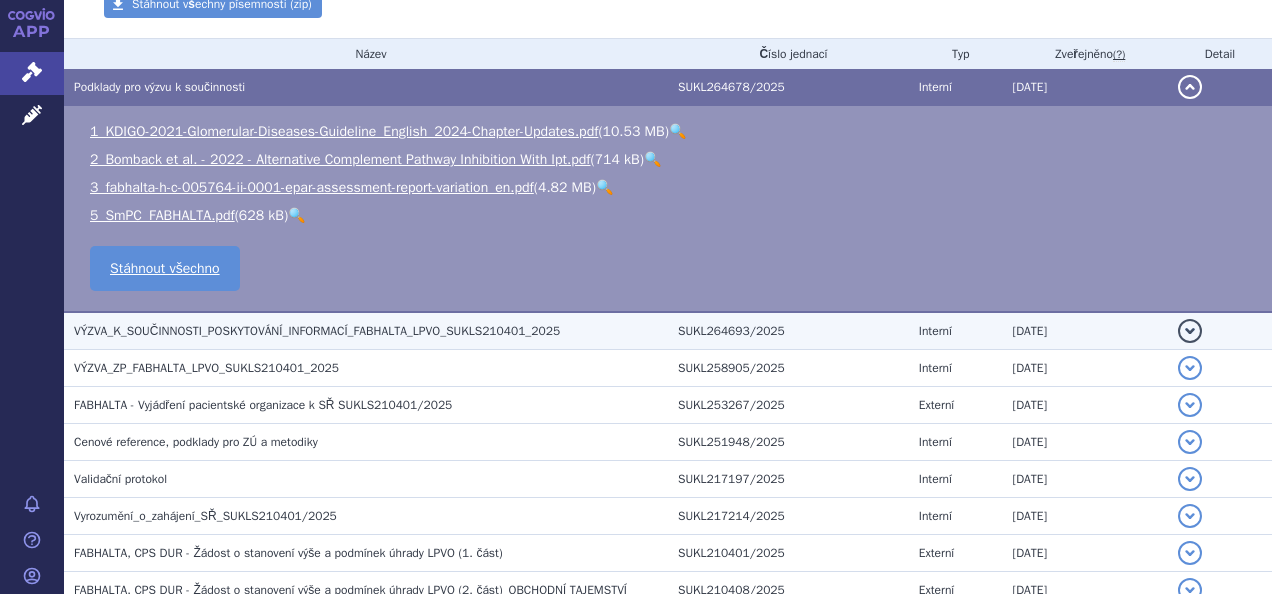 click on "VÝZVA_K_SOUČINNOSTI_POSKYTOVÁNÍ_INFORMACÍ_FABHALTA_LPVO_SUKLS210401_2025" at bounding box center (317, 331) 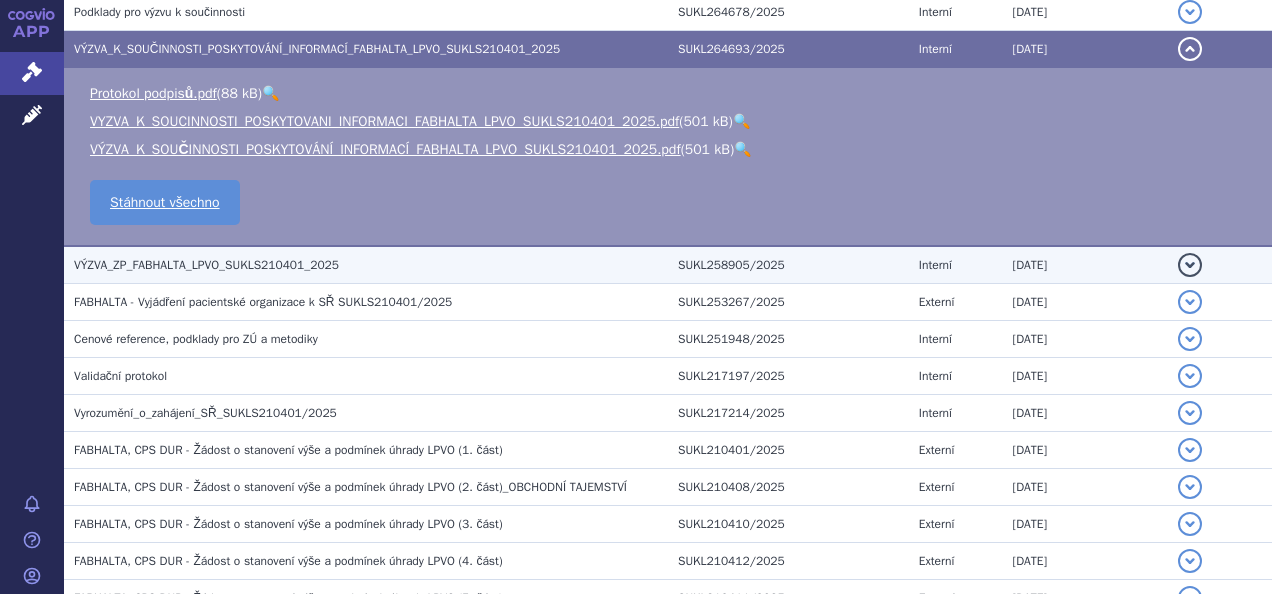 scroll, scrollTop: 526, scrollLeft: 0, axis: vertical 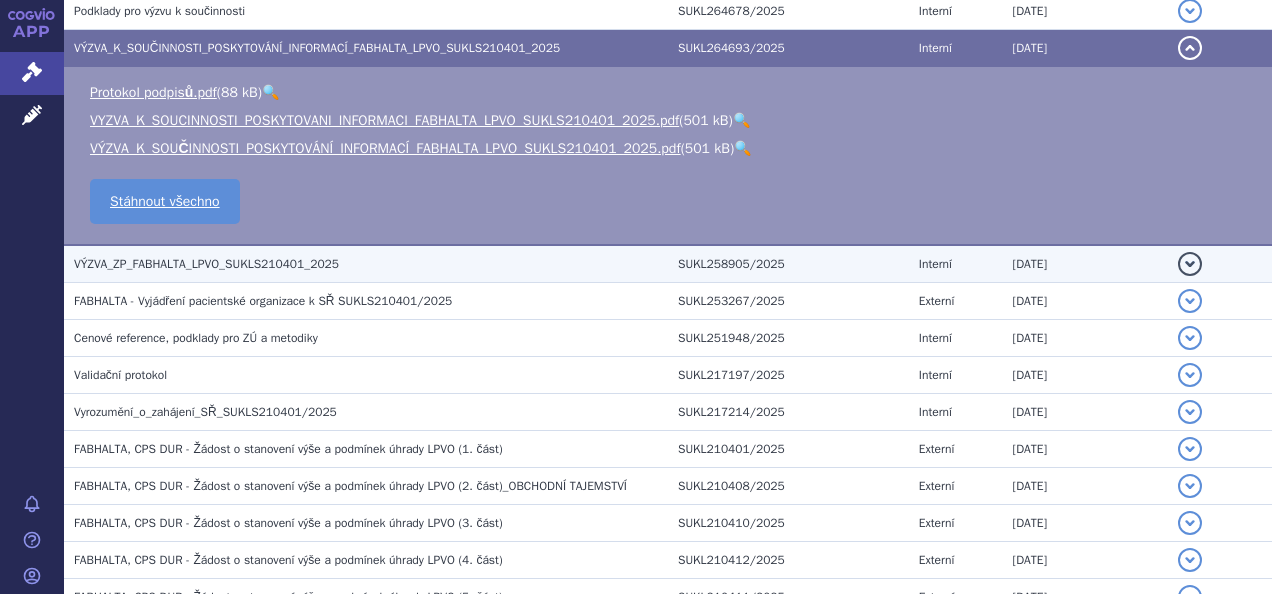 click on "VÝZVA_ZP_FABHALTA_LPVO_SUKLS210401_2025" at bounding box center [366, 264] 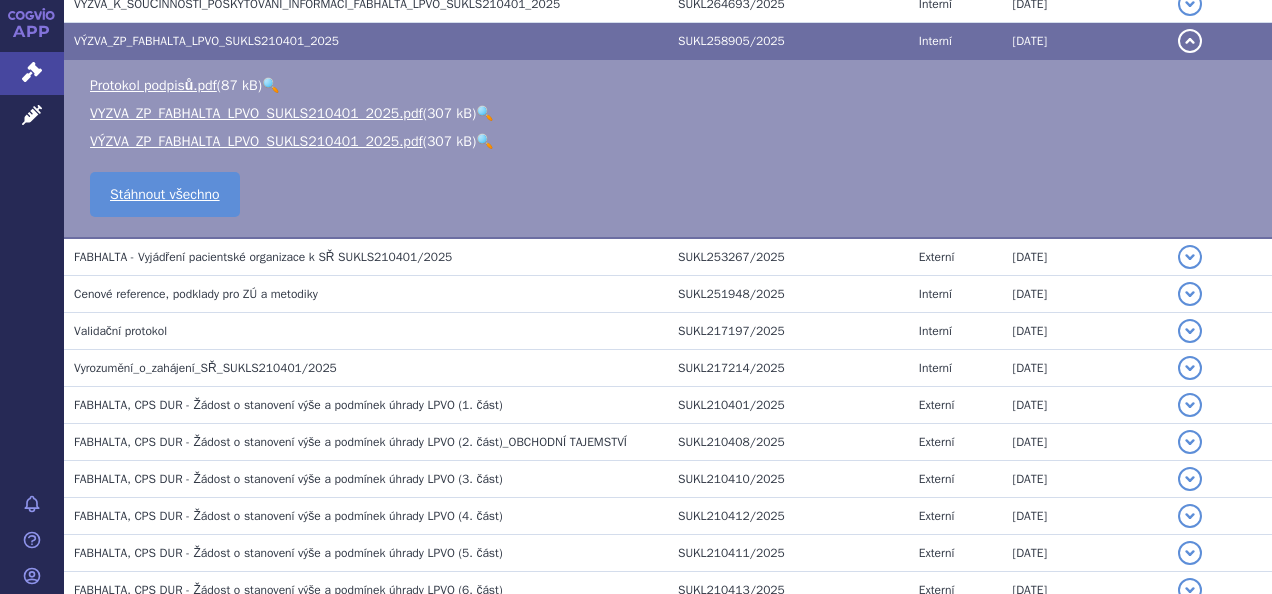 scroll, scrollTop: 403, scrollLeft: 0, axis: vertical 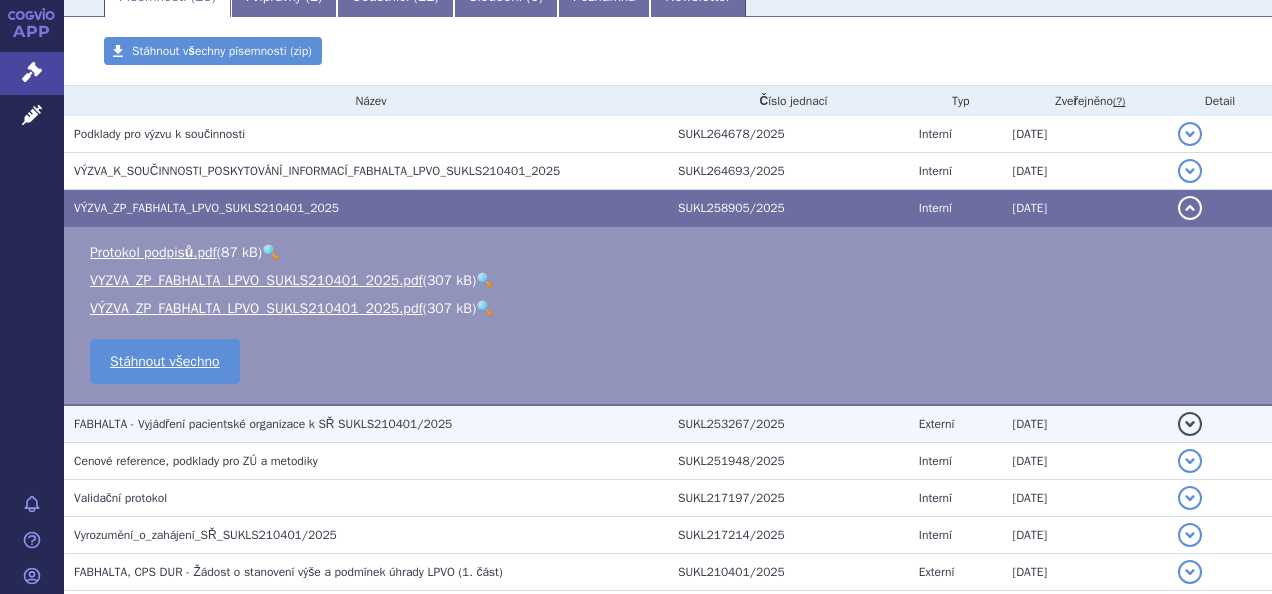 click on "FABHALTA - Vyjádření pacientské organizace k SŘ SUKLS210401/2025" at bounding box center (366, 424) 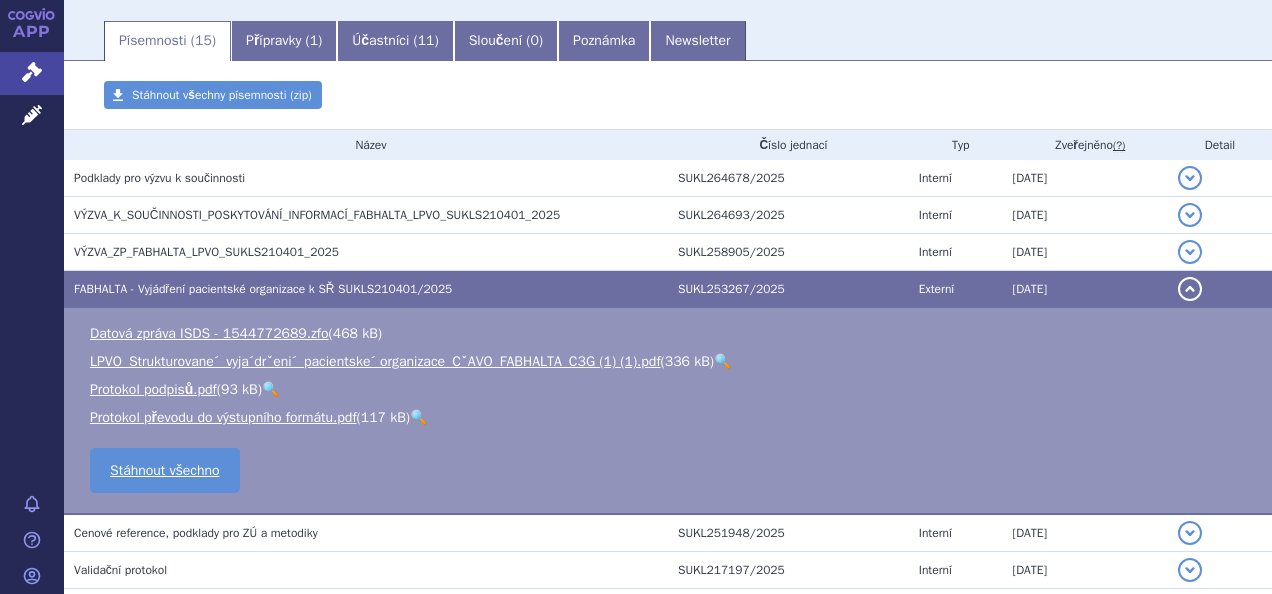 scroll, scrollTop: 358, scrollLeft: 0, axis: vertical 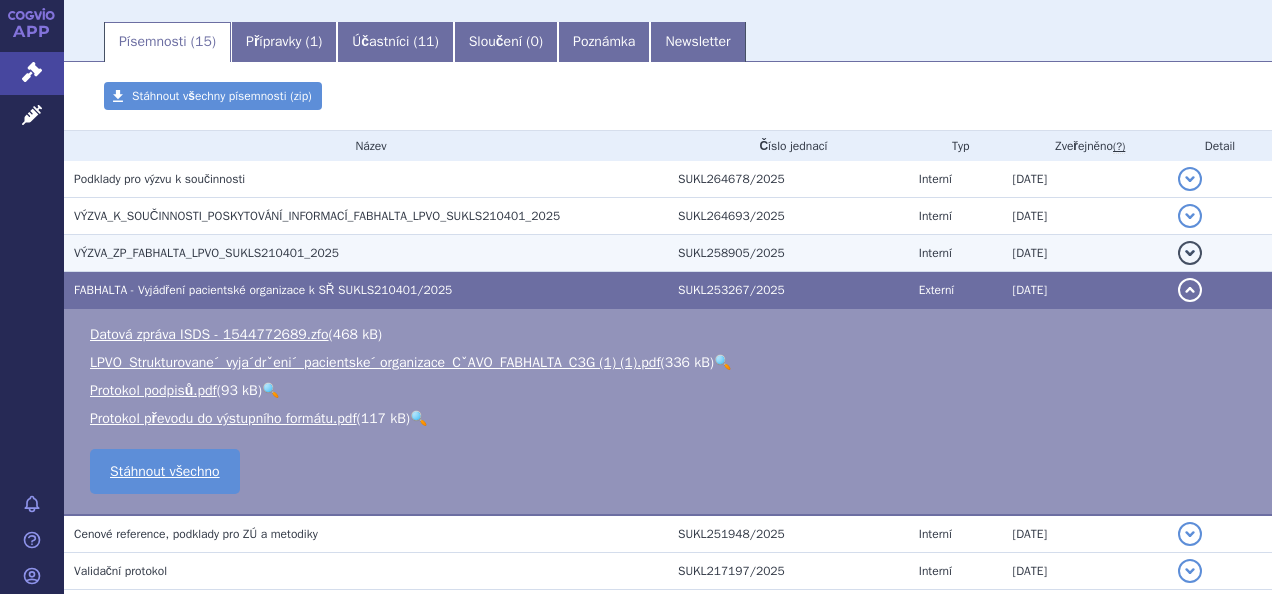 click on "VÝZVA_ZP_FABHALTA_LPVO_SUKLS210401_2025" at bounding box center (371, 253) 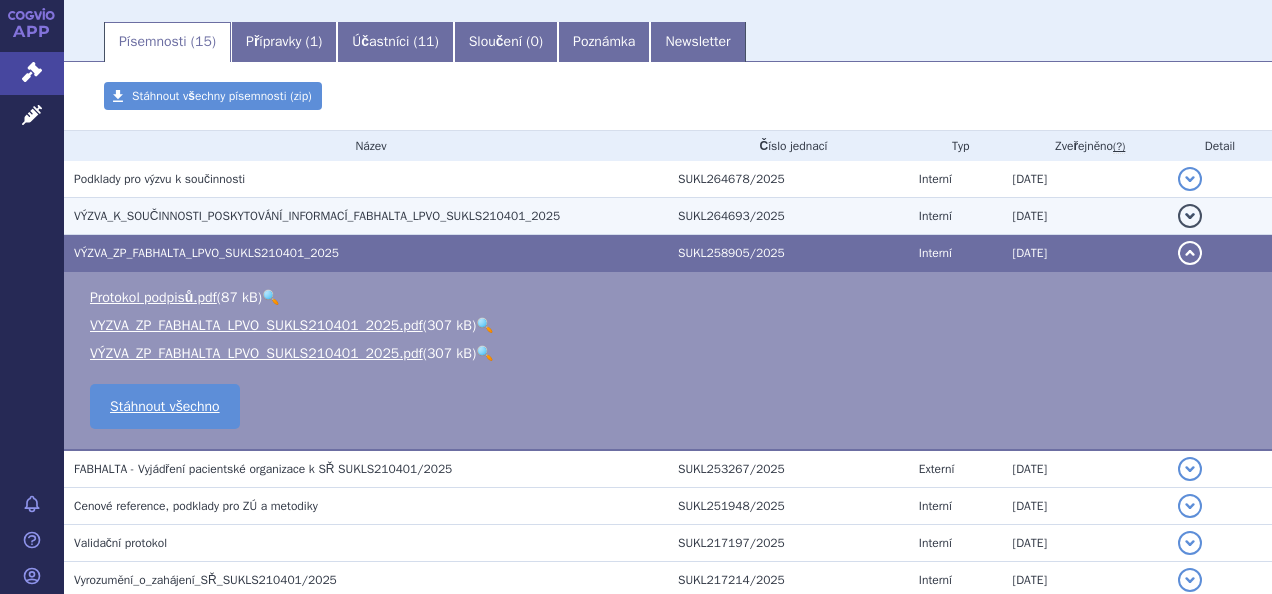 click on "VÝZVA_K_SOUČINNOSTI_POSKYTOVÁNÍ_INFORMACÍ_FABHALTA_LPVO_SUKLS210401_2025" at bounding box center (317, 216) 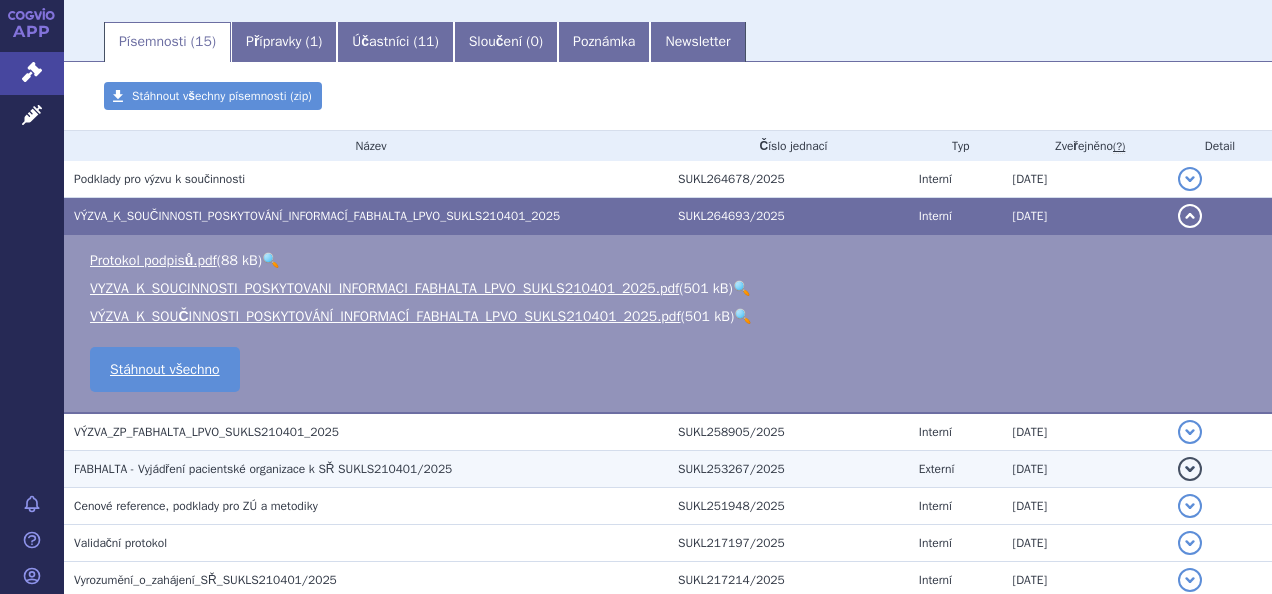 click on "FABHALTA - Vyjádření pacientské organizace k SŘ SUKLS210401/2025" at bounding box center [263, 469] 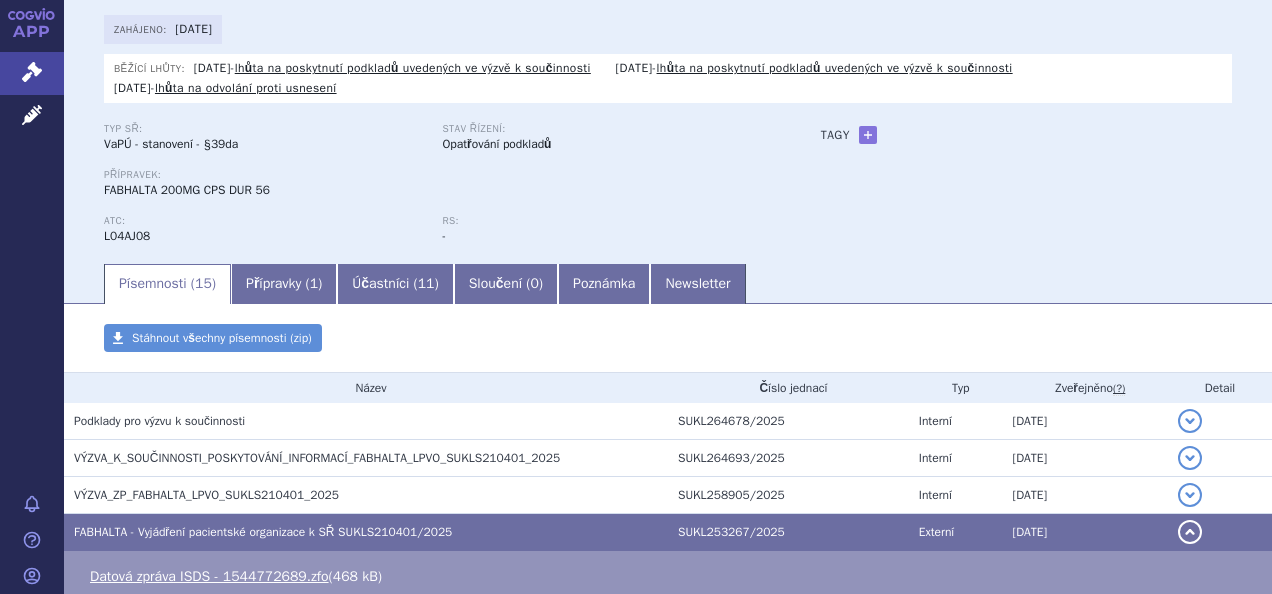 scroll, scrollTop: 0, scrollLeft: 0, axis: both 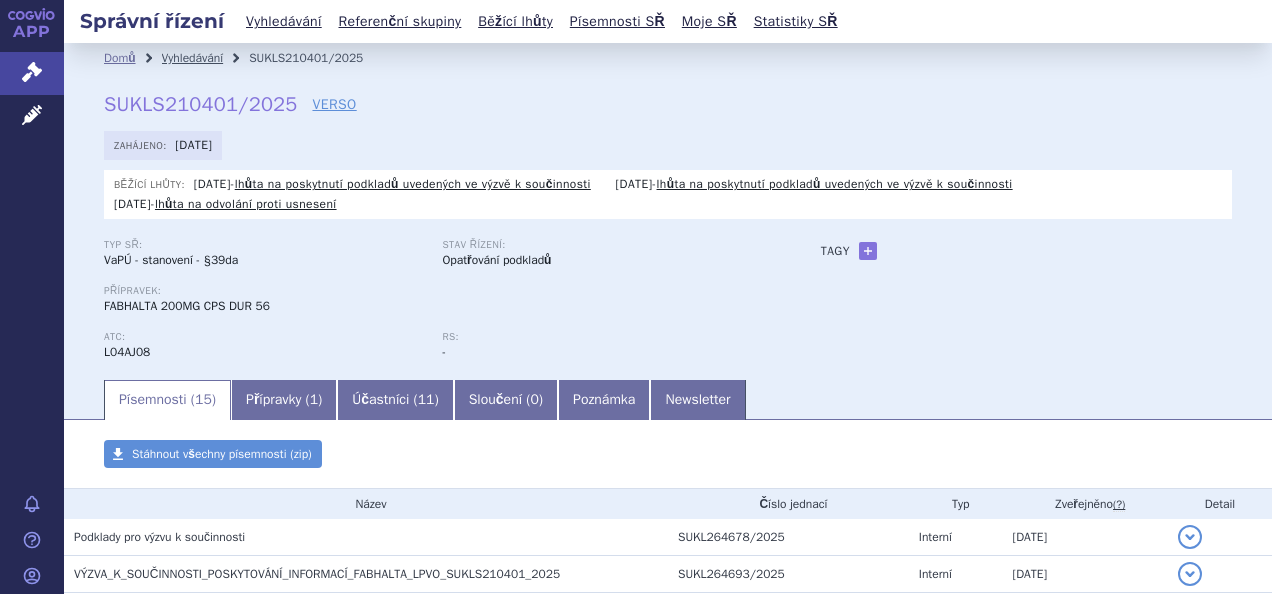 click on "Vyhledávání" at bounding box center [193, 58] 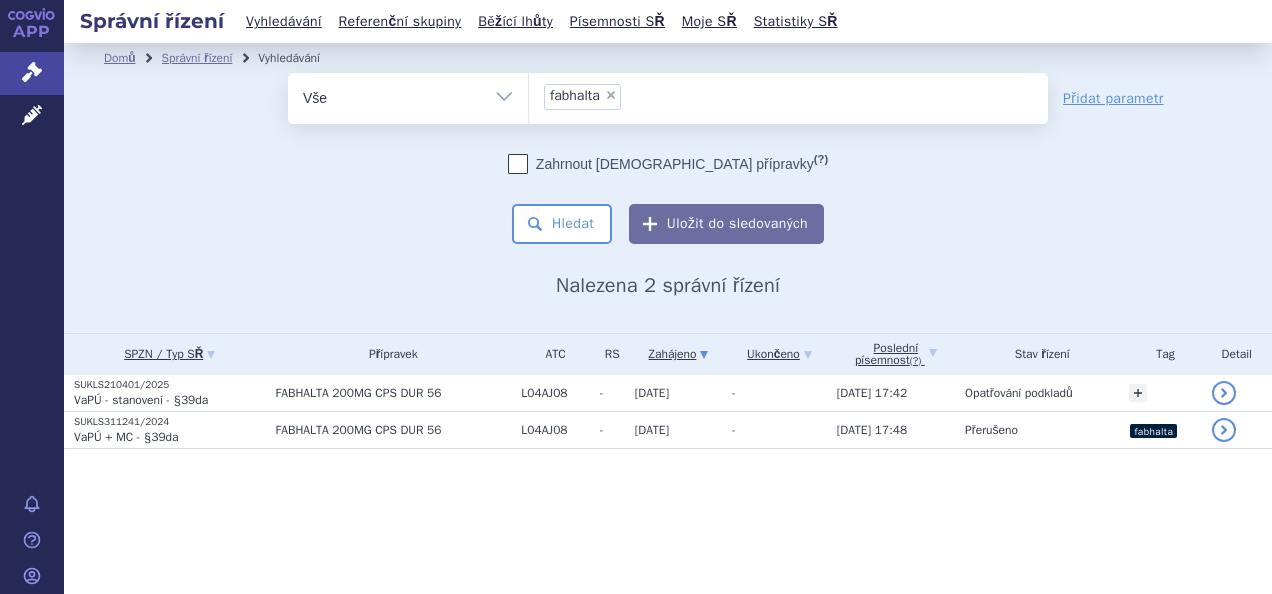 scroll, scrollTop: 0, scrollLeft: 0, axis: both 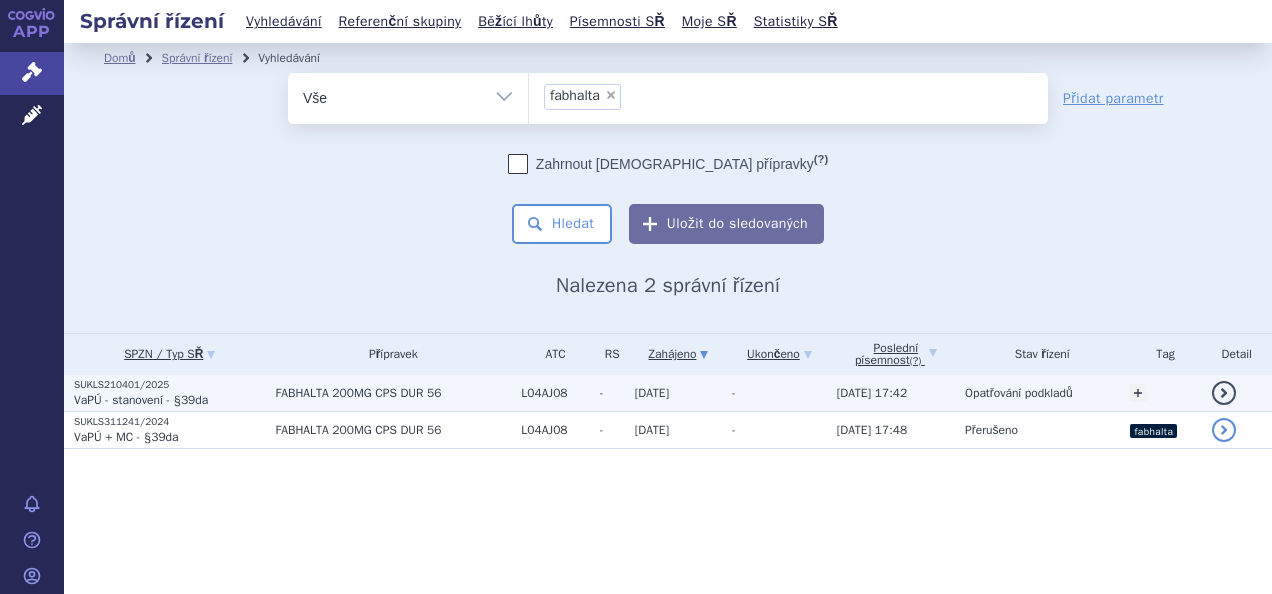 click on "FABHALTA 200MG CPS DUR 56" at bounding box center [394, 393] 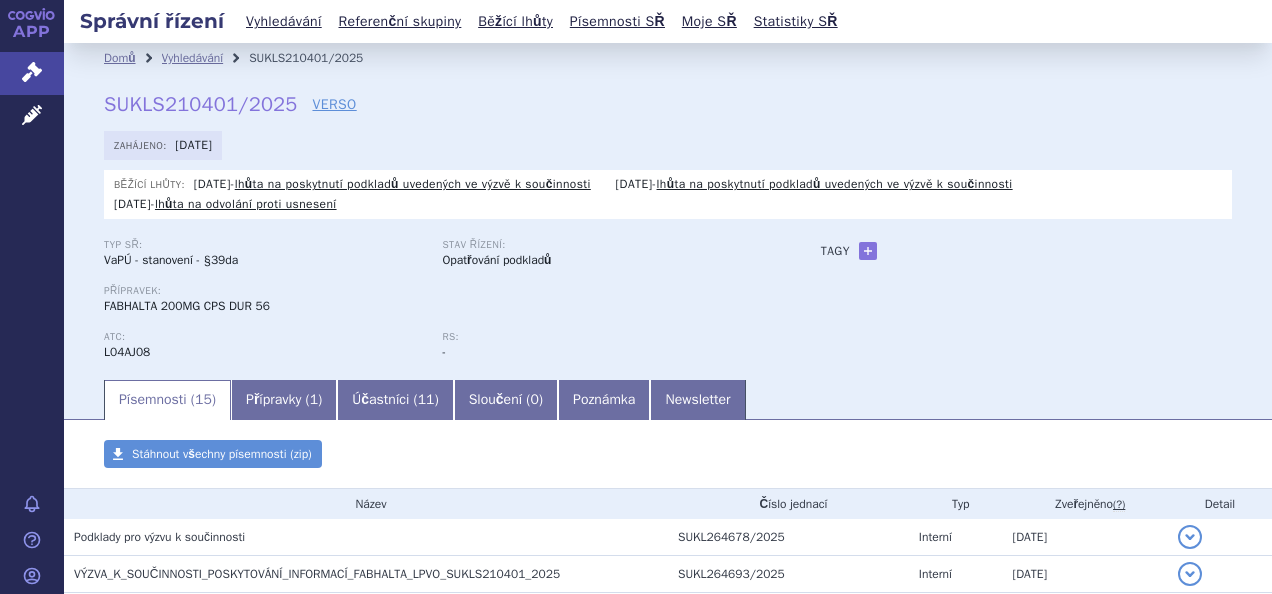 scroll, scrollTop: 0, scrollLeft: 0, axis: both 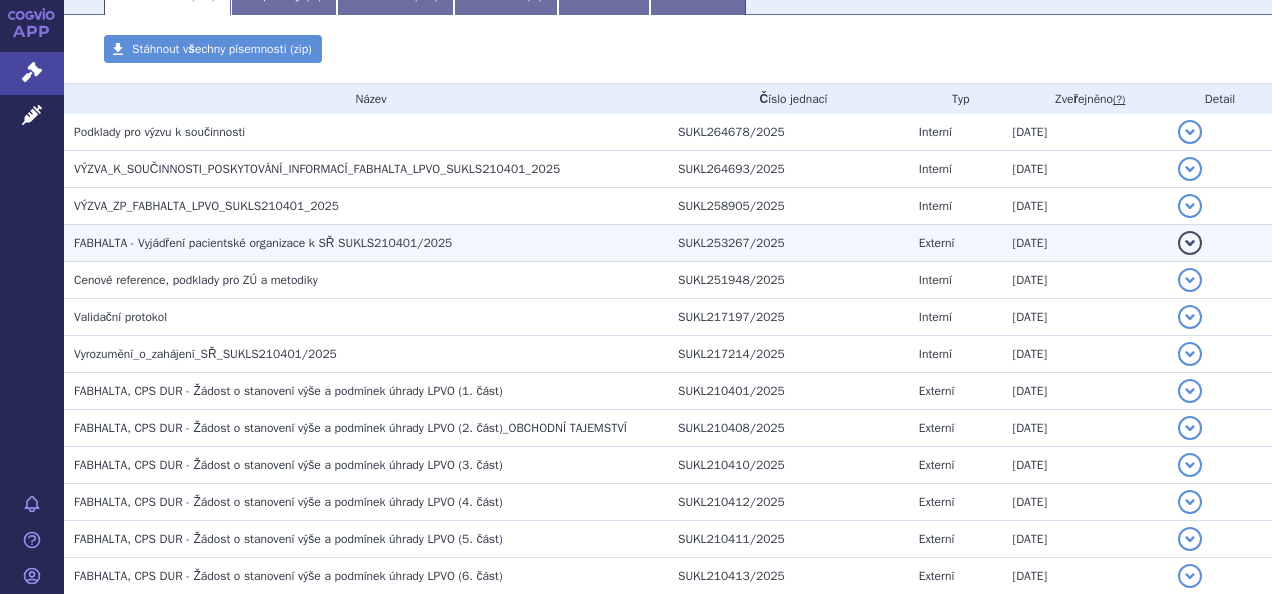 click on "FABHALTA - Vyjádření pacientské organizace k SŘ SUKLS210401/2025" at bounding box center [263, 243] 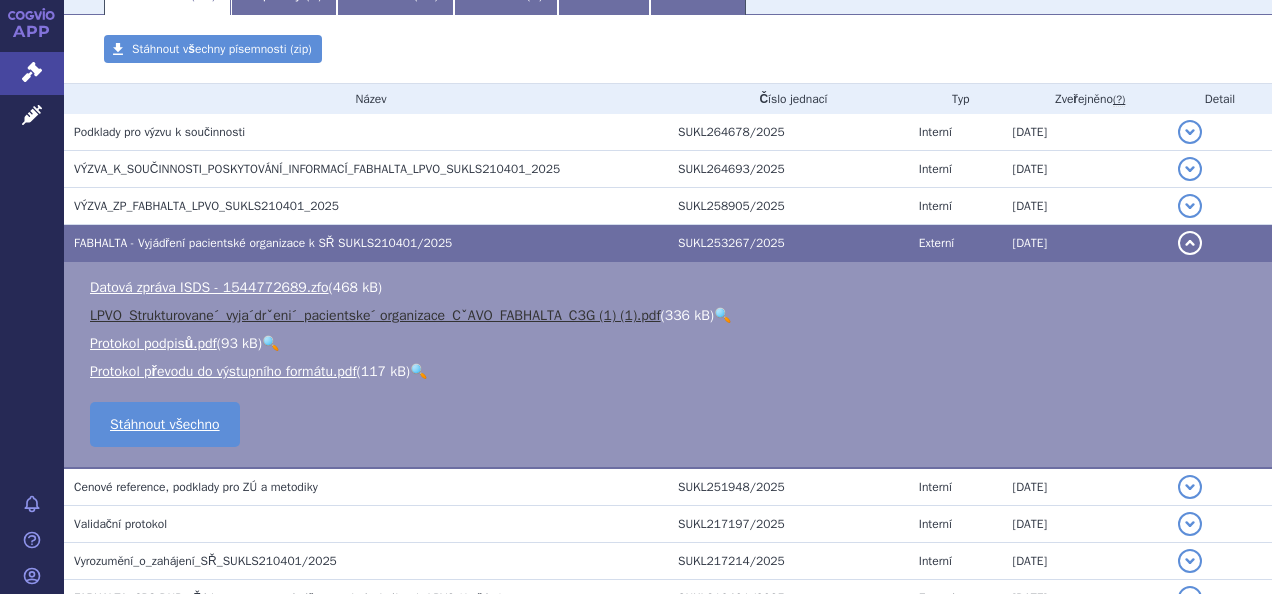 click on "LPVO_Strukturovane´_vyja´drˇeni´_pacientske´ organizace_CˇAVO_FABHALTA_C3G (1) (1).pdf" at bounding box center (375, 315) 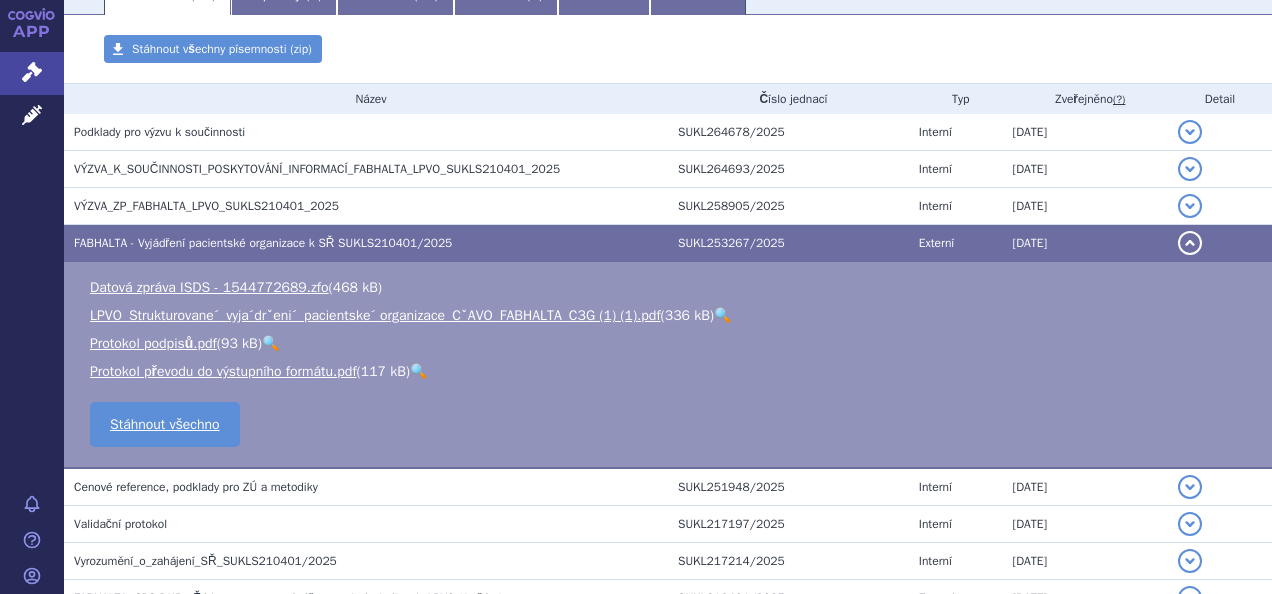 scroll, scrollTop: 0, scrollLeft: 0, axis: both 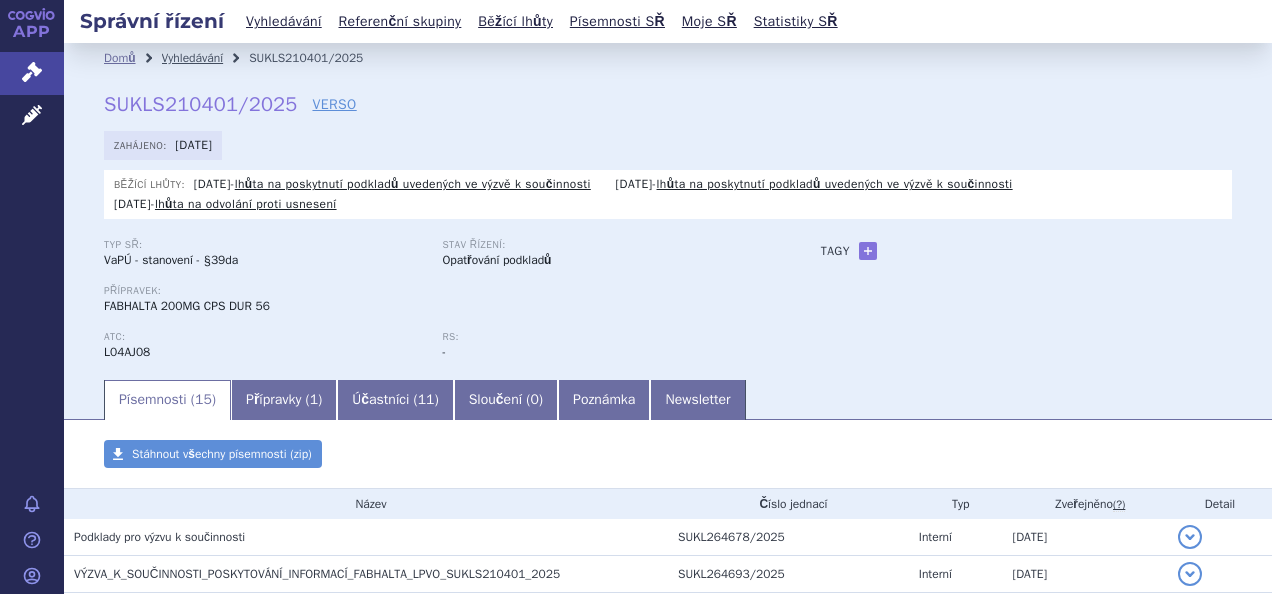 click on "Vyhledávání" at bounding box center [193, 58] 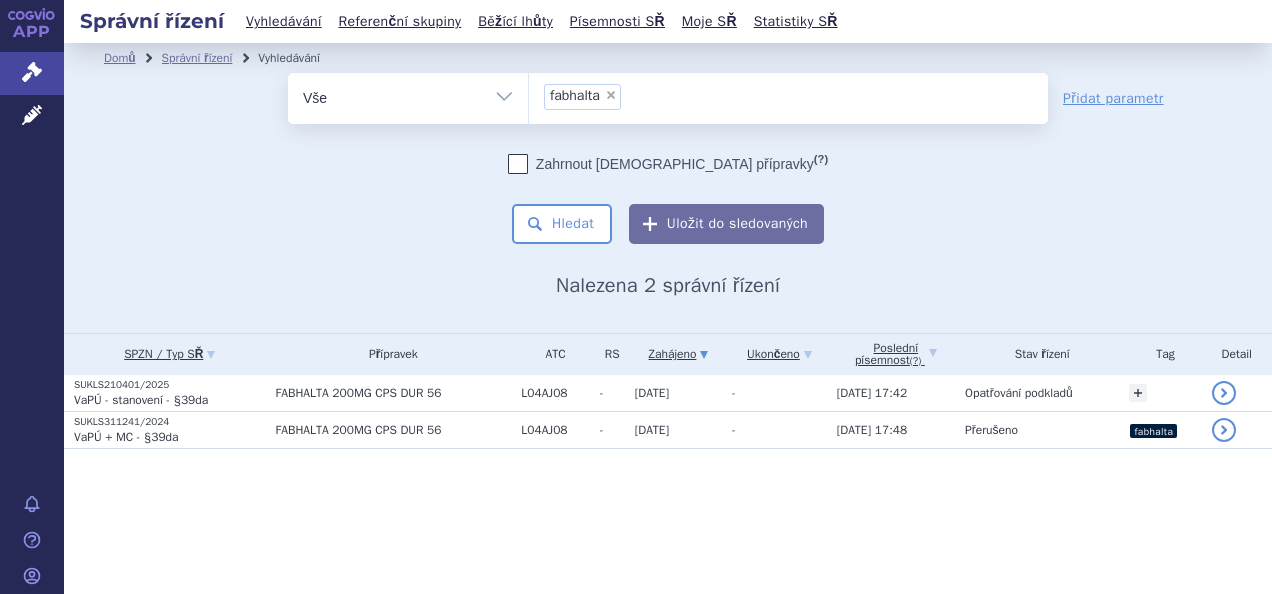 scroll, scrollTop: 0, scrollLeft: 0, axis: both 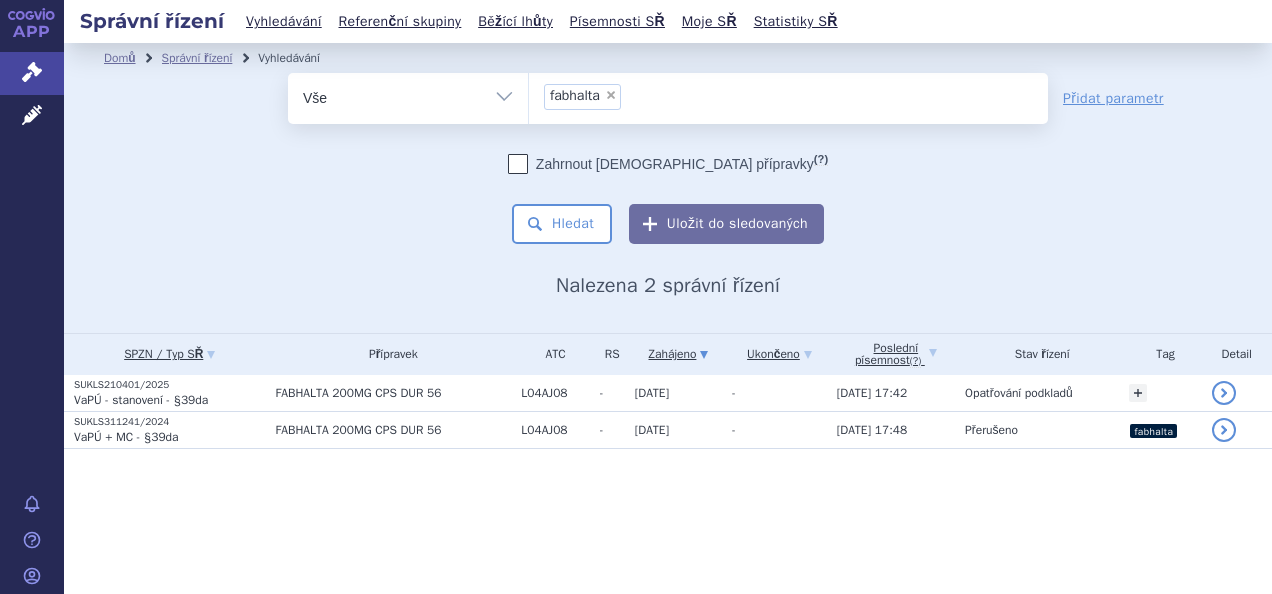 click on "× fabhalta" at bounding box center [582, 97] 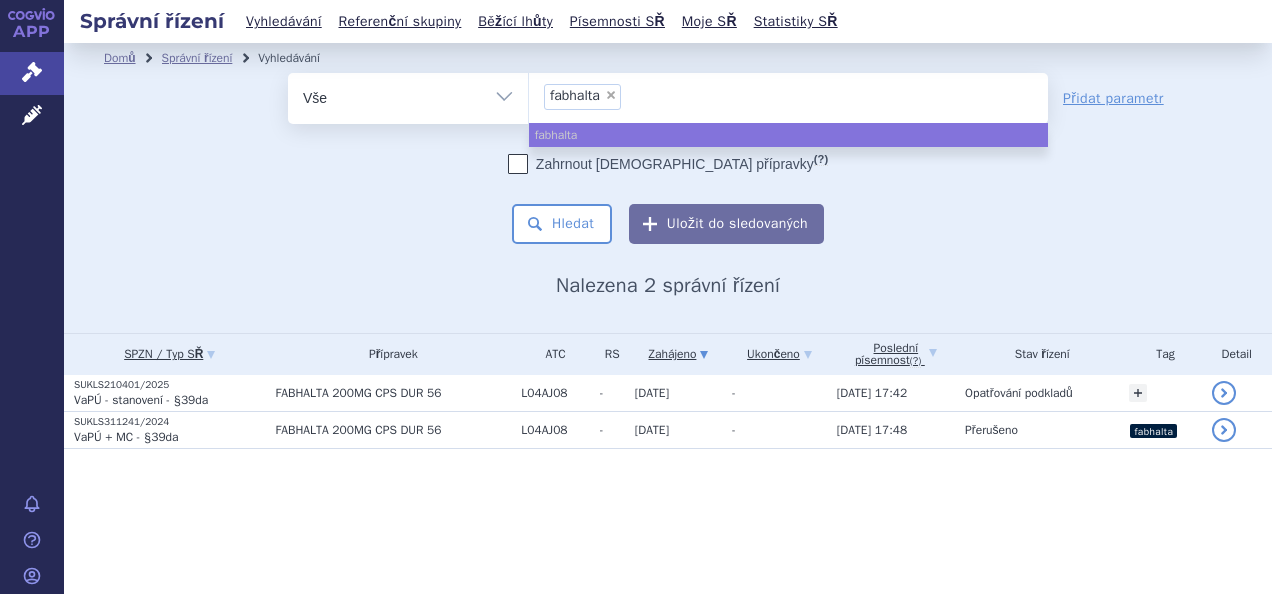 click on "× fabhalta" at bounding box center [582, 97] 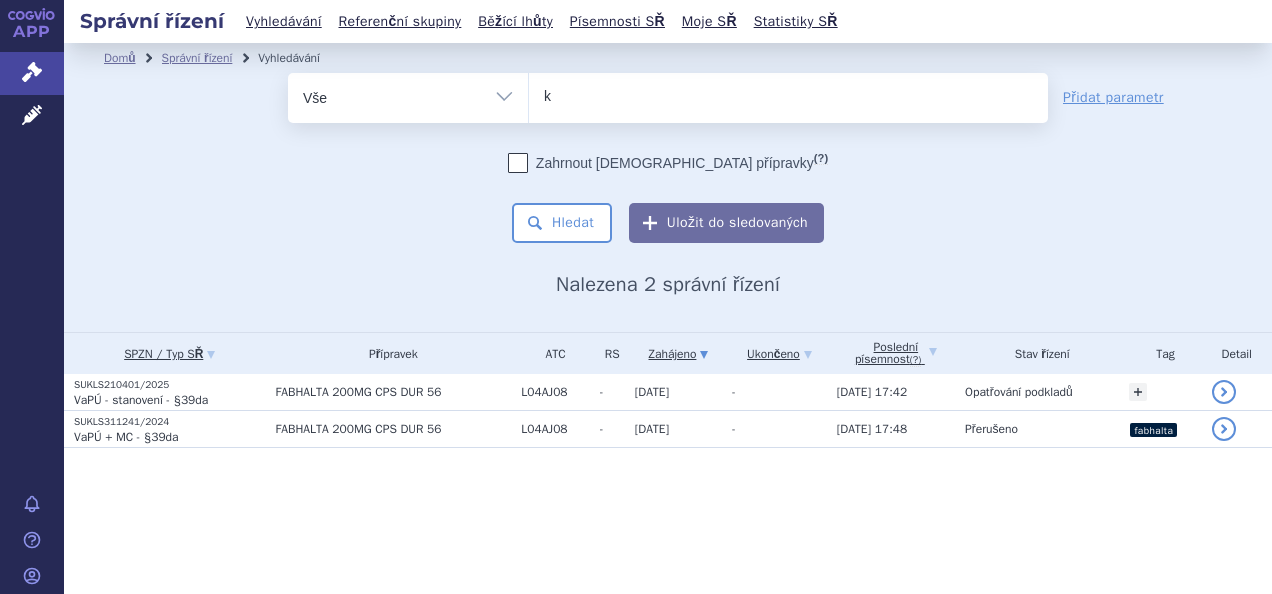 type on "ke" 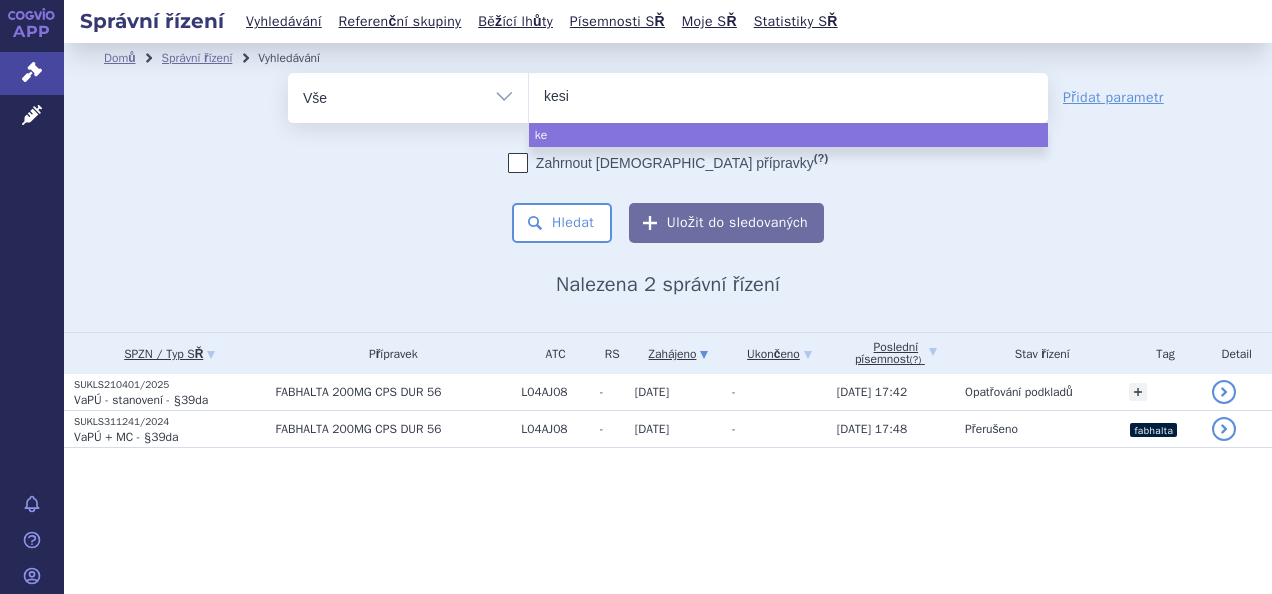 type on "kesim" 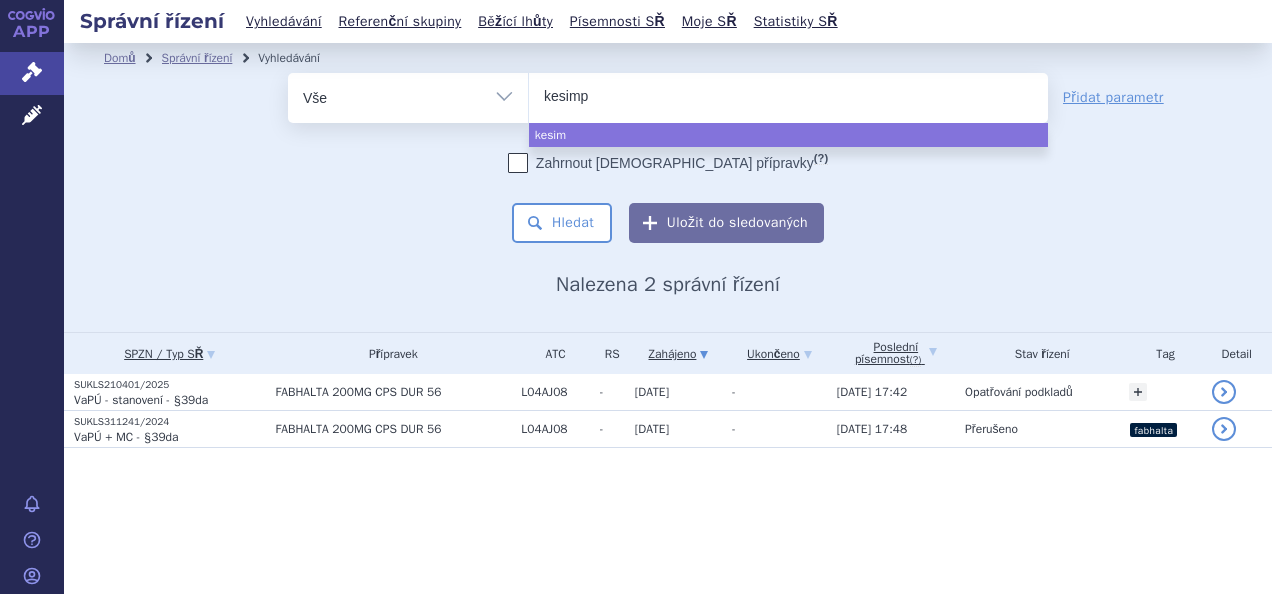 type on "kesimpt" 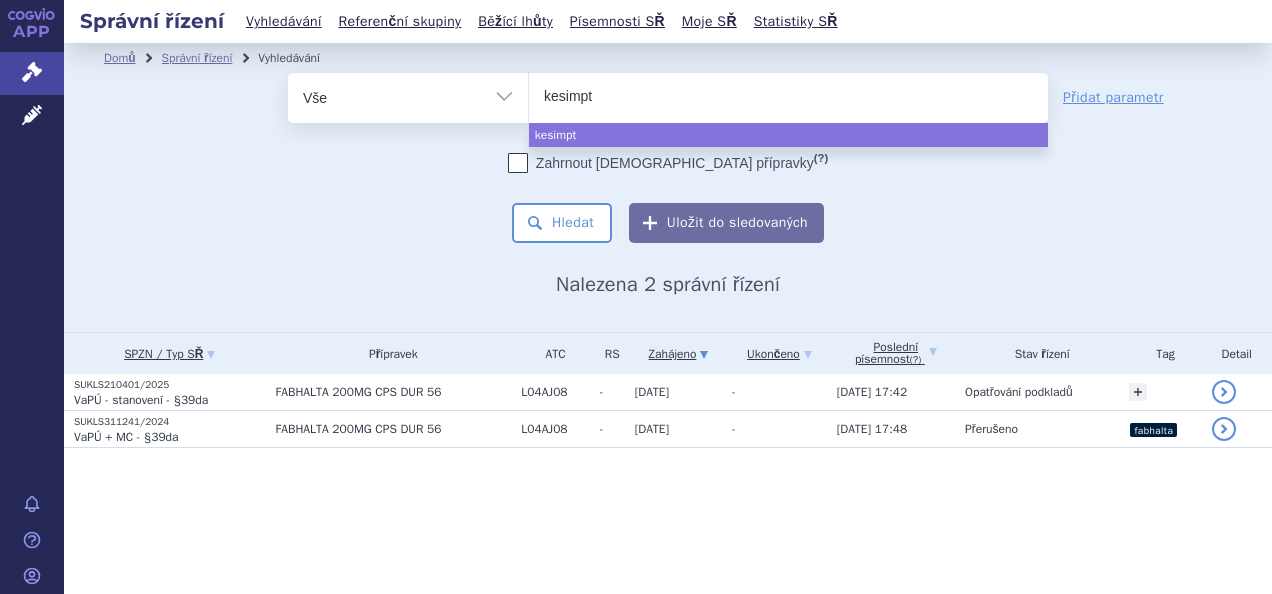 type on "[MEDICAL_DATA]" 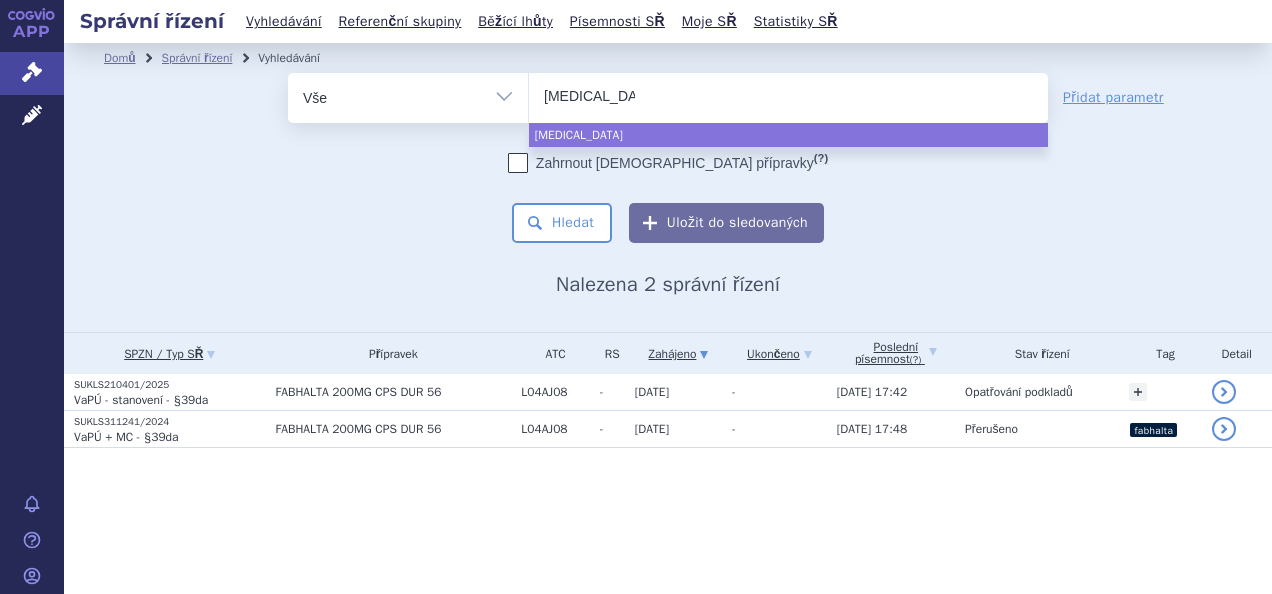 select on "[MEDICAL_DATA]" 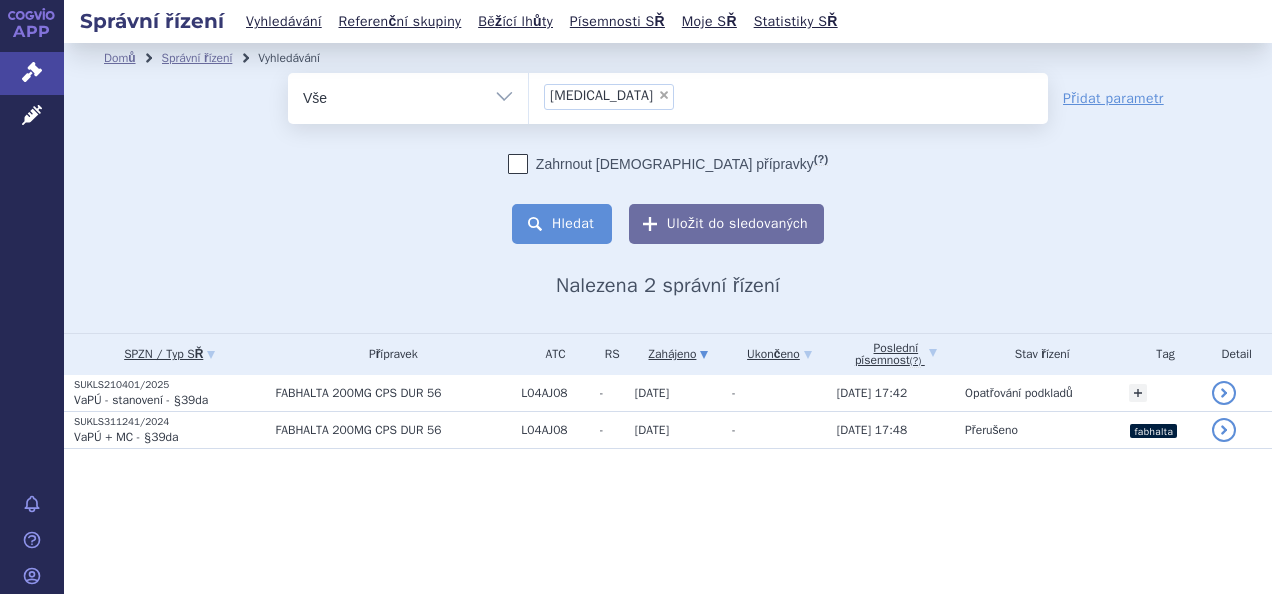 click on "Hledat" at bounding box center [562, 224] 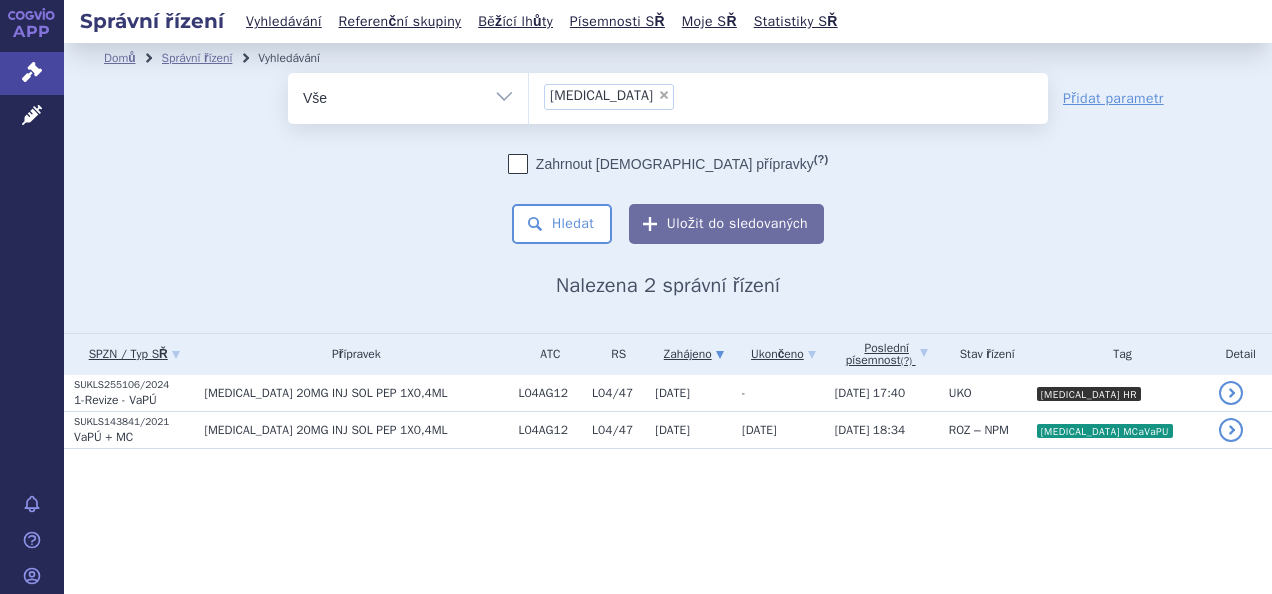 scroll, scrollTop: 0, scrollLeft: 0, axis: both 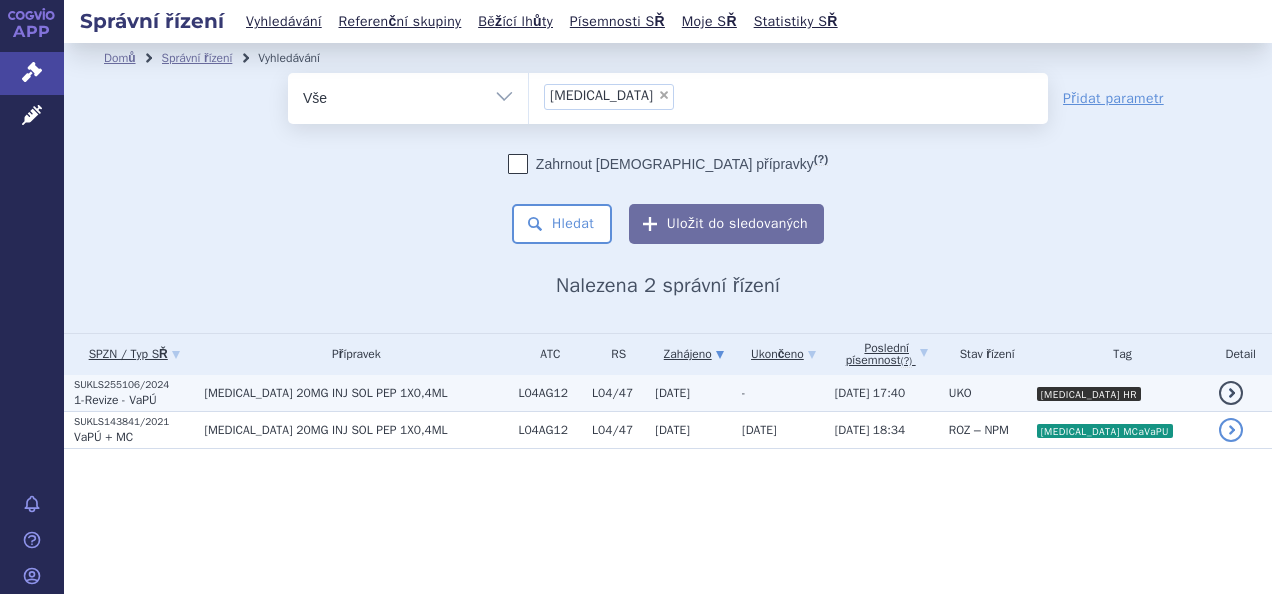 click on "1-Revize - VaPÚ" at bounding box center (134, 400) 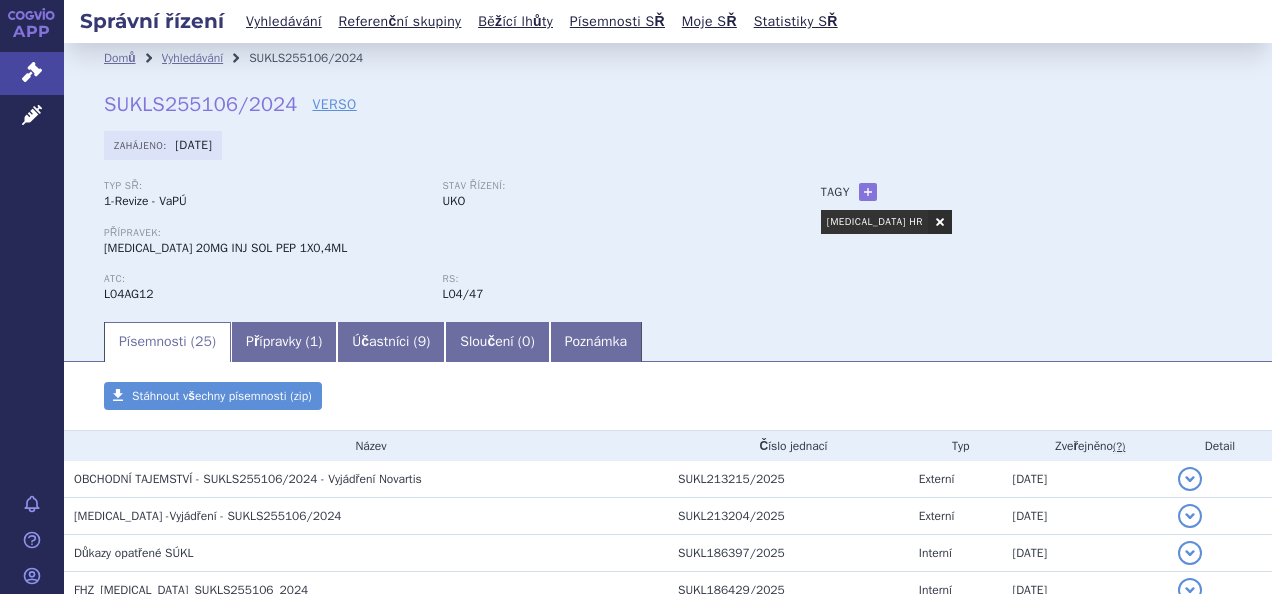 scroll, scrollTop: 0, scrollLeft: 0, axis: both 